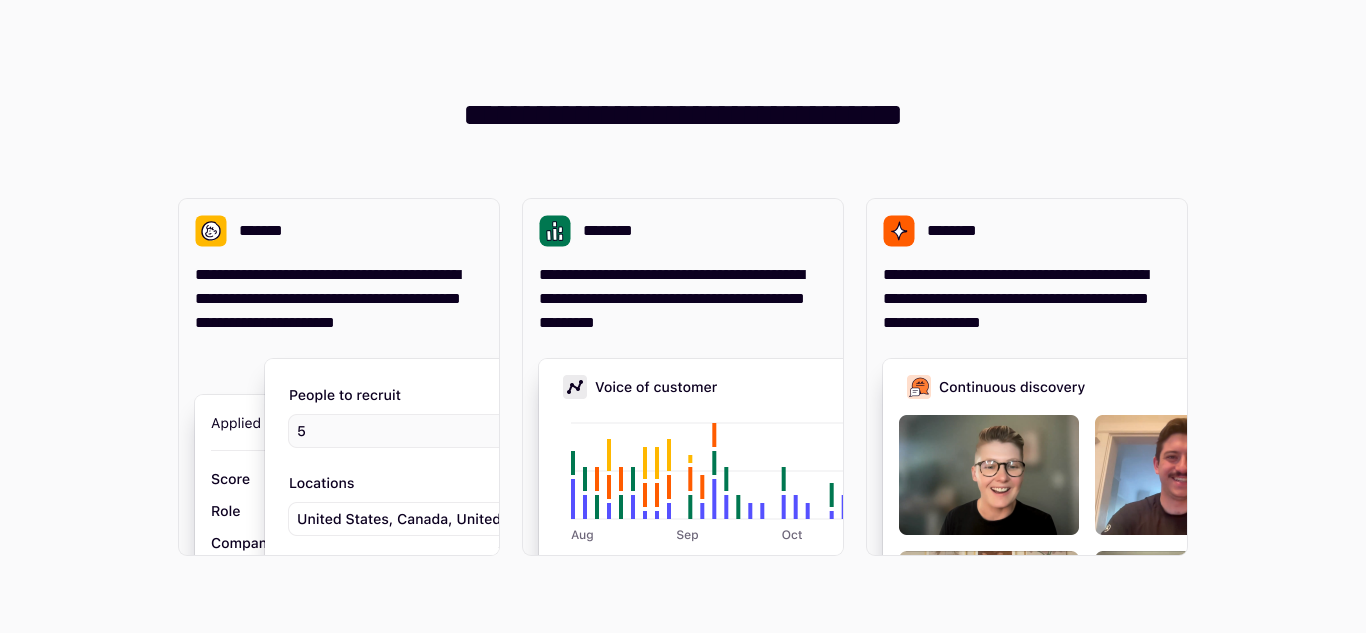 scroll, scrollTop: 0, scrollLeft: 0, axis: both 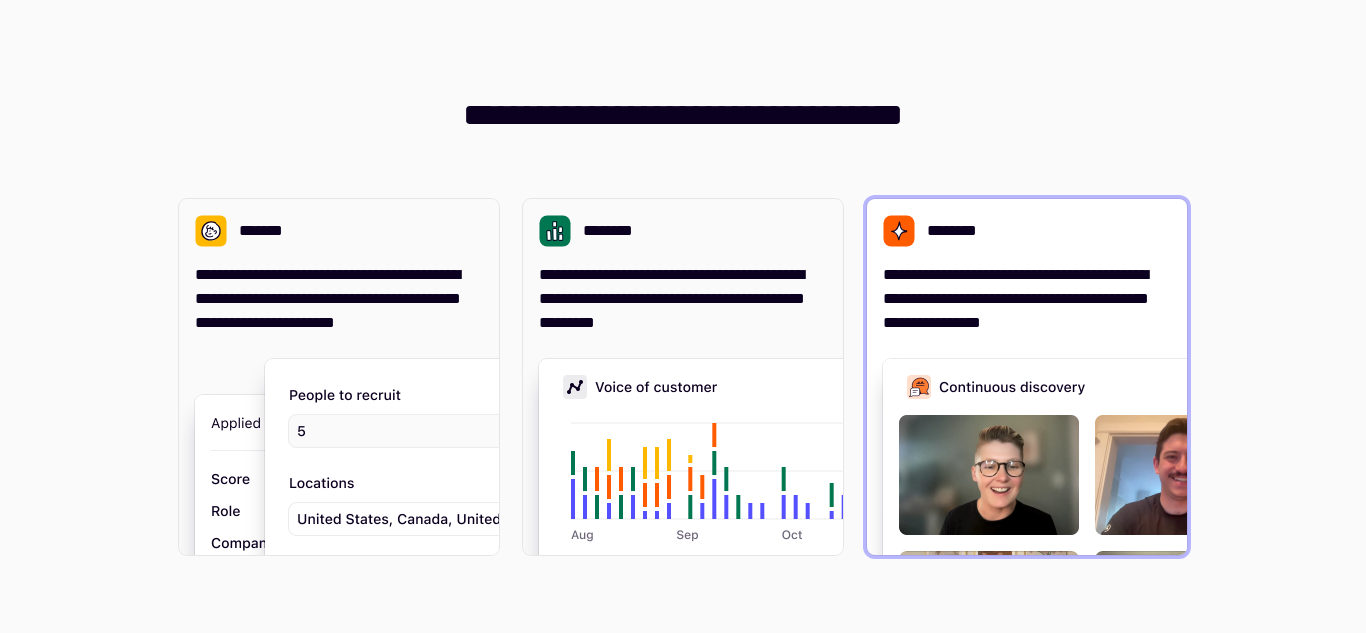 click on "**********" at bounding box center (1027, 299) 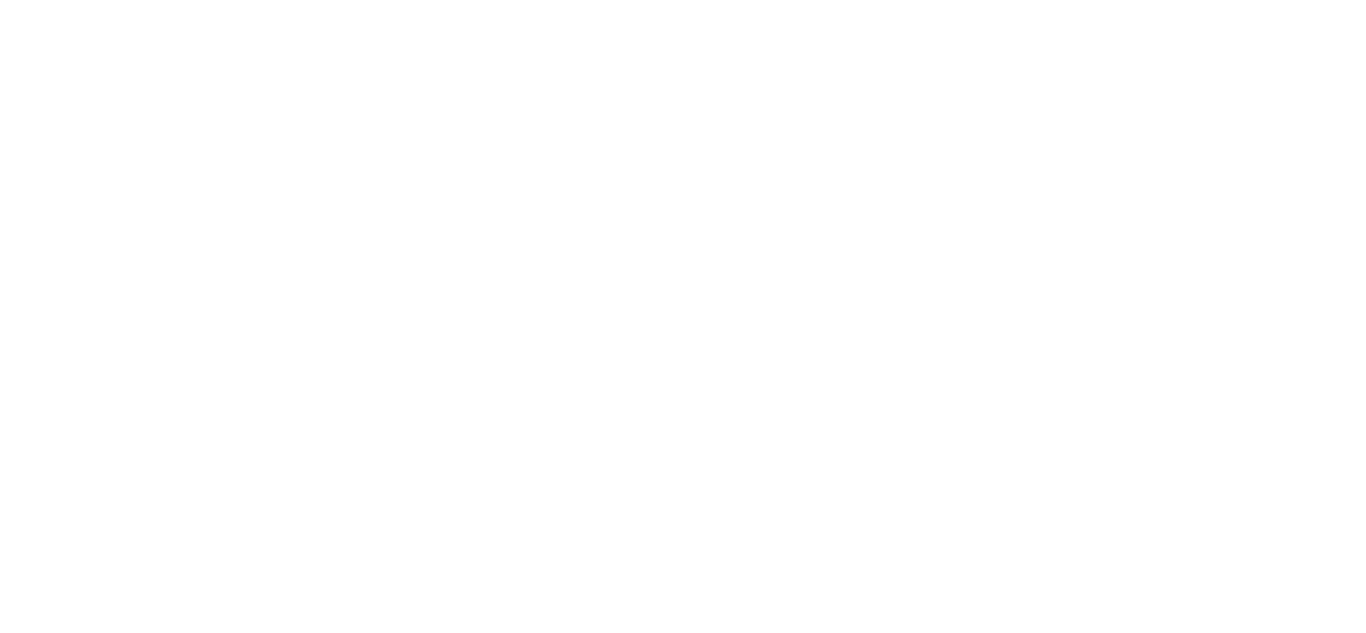 click at bounding box center [683, 316] 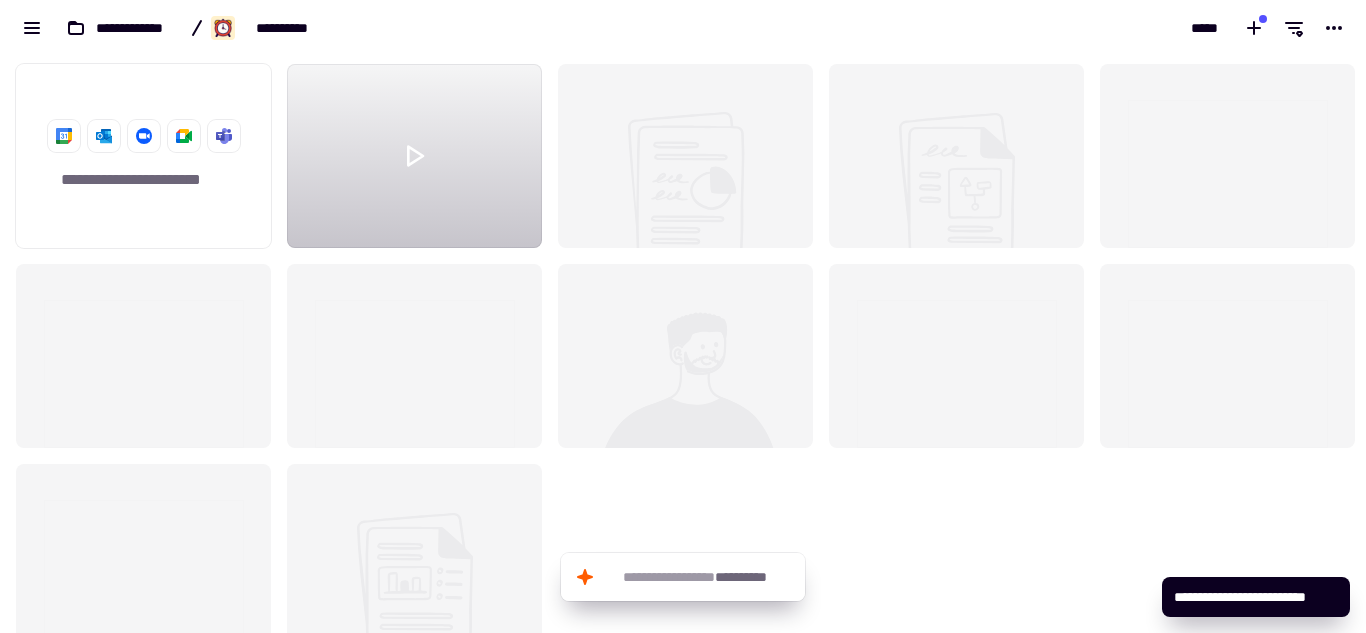 scroll, scrollTop: 16, scrollLeft: 16, axis: both 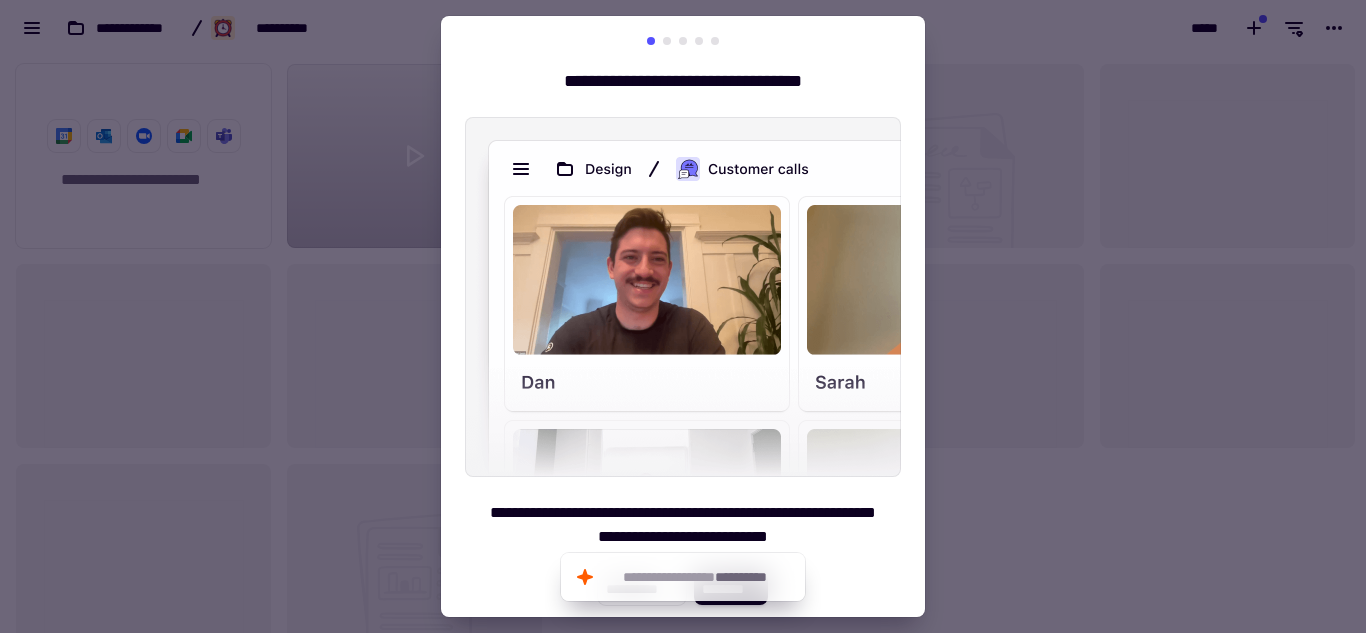 click at bounding box center [667, 41] 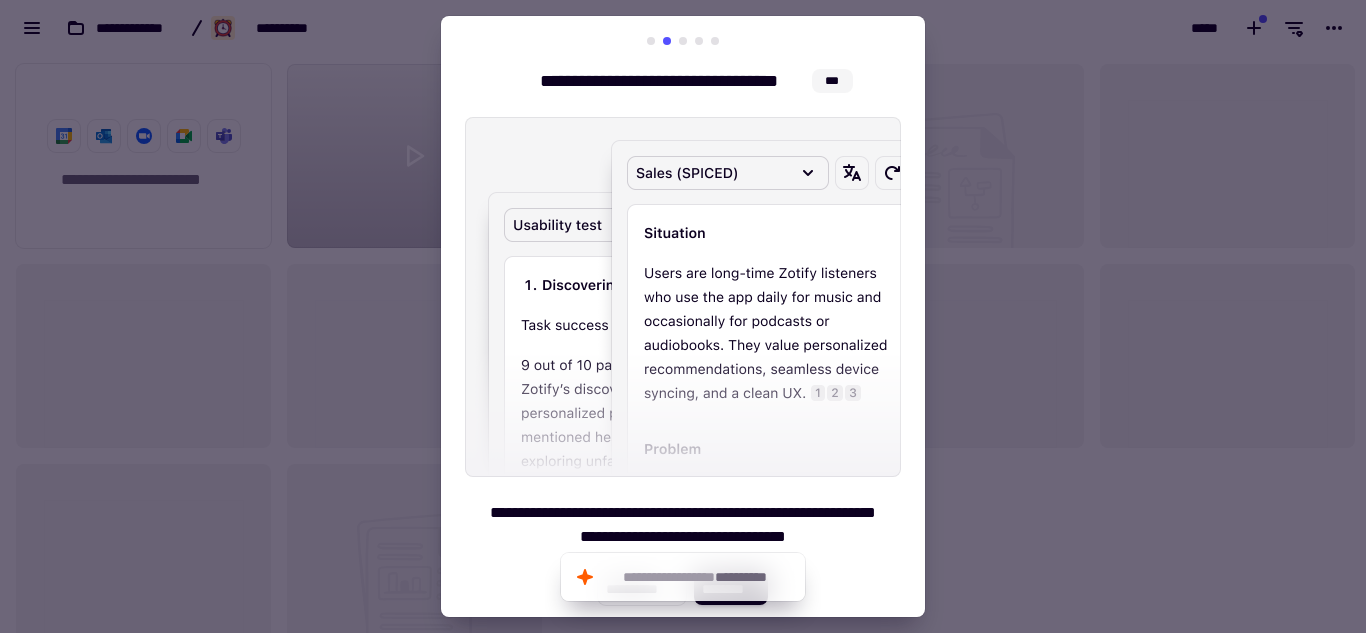 click at bounding box center [683, 41] 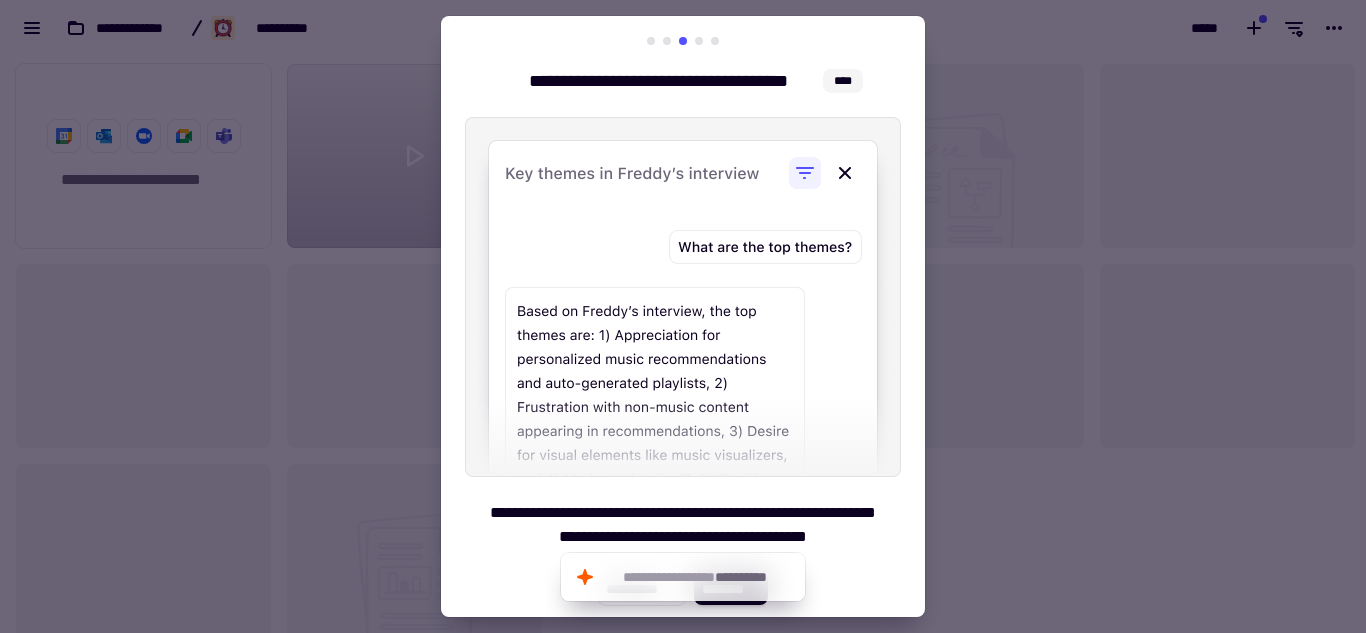 click at bounding box center [699, 41] 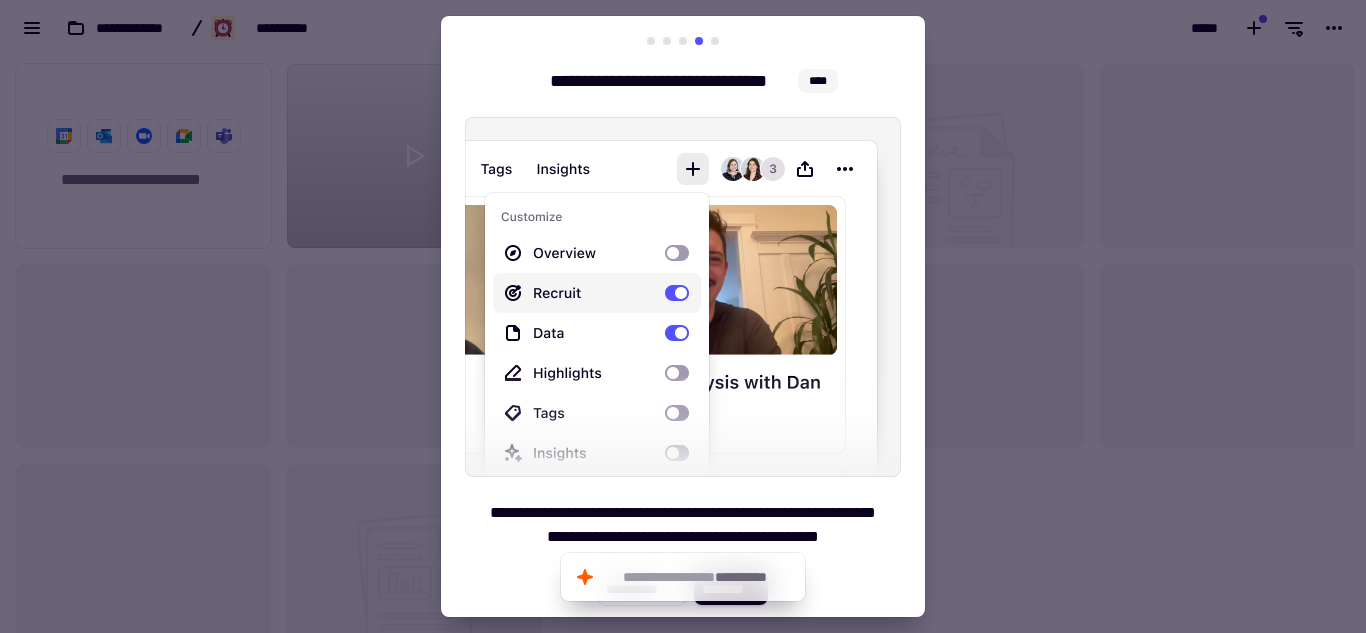 click at bounding box center [715, 41] 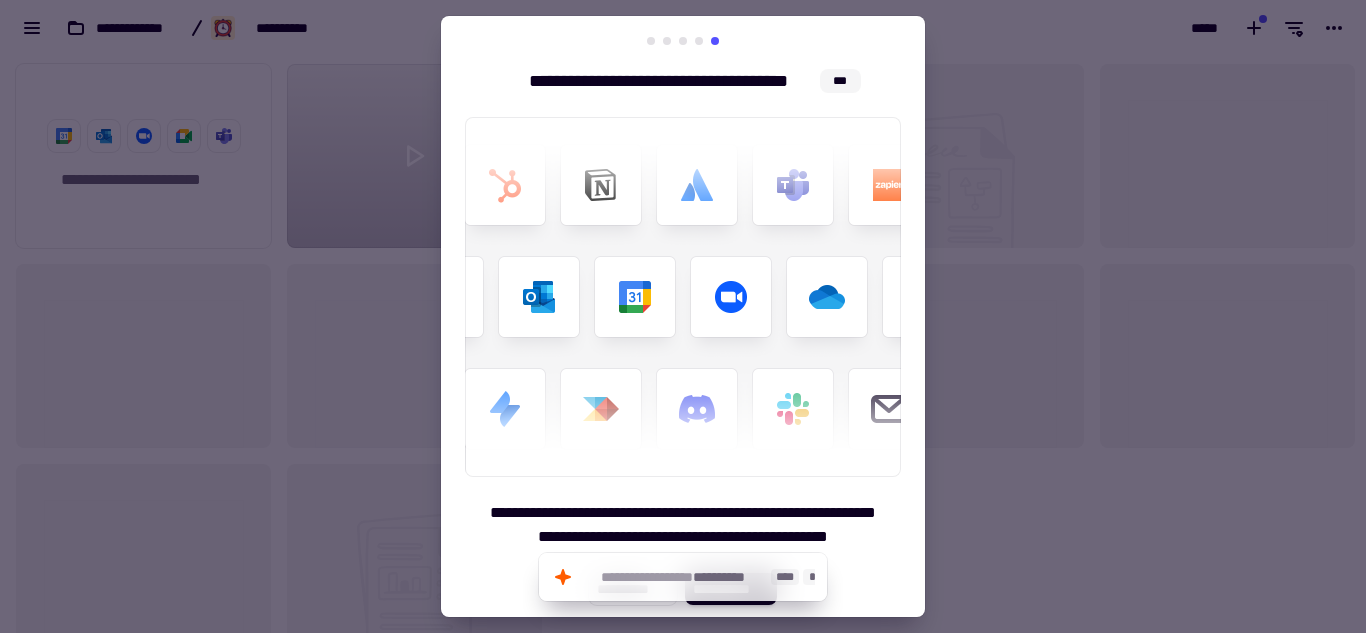 click on "**********" 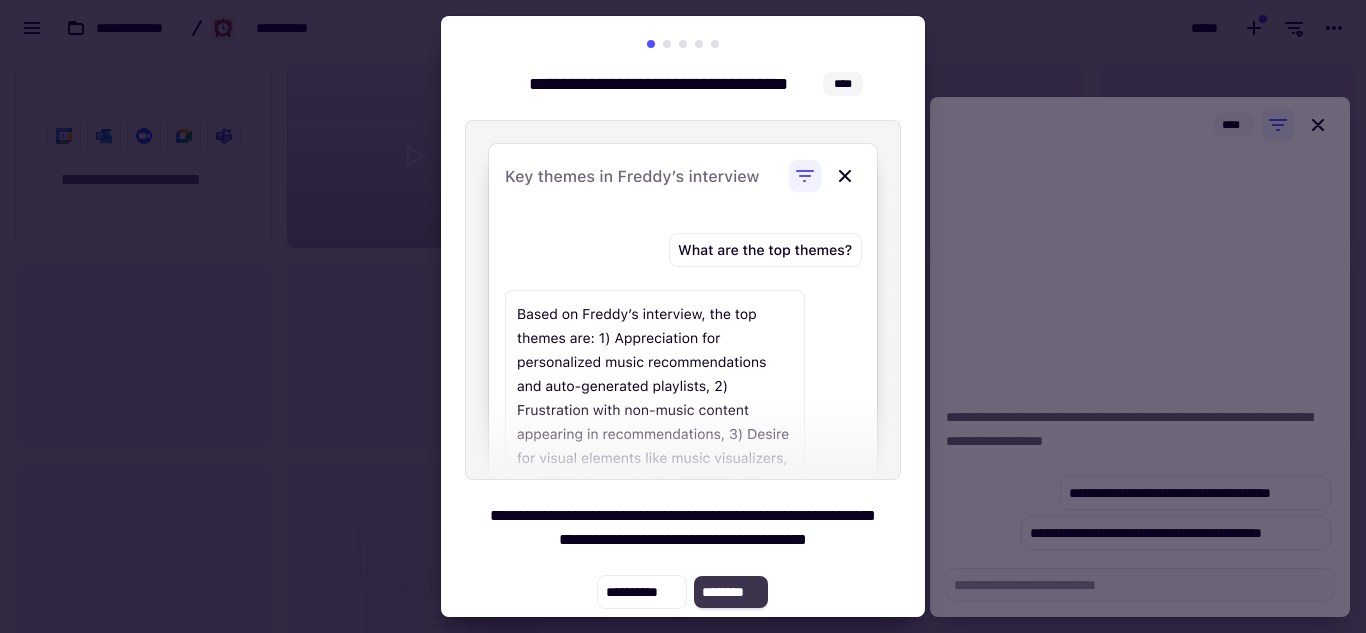 click on "********" 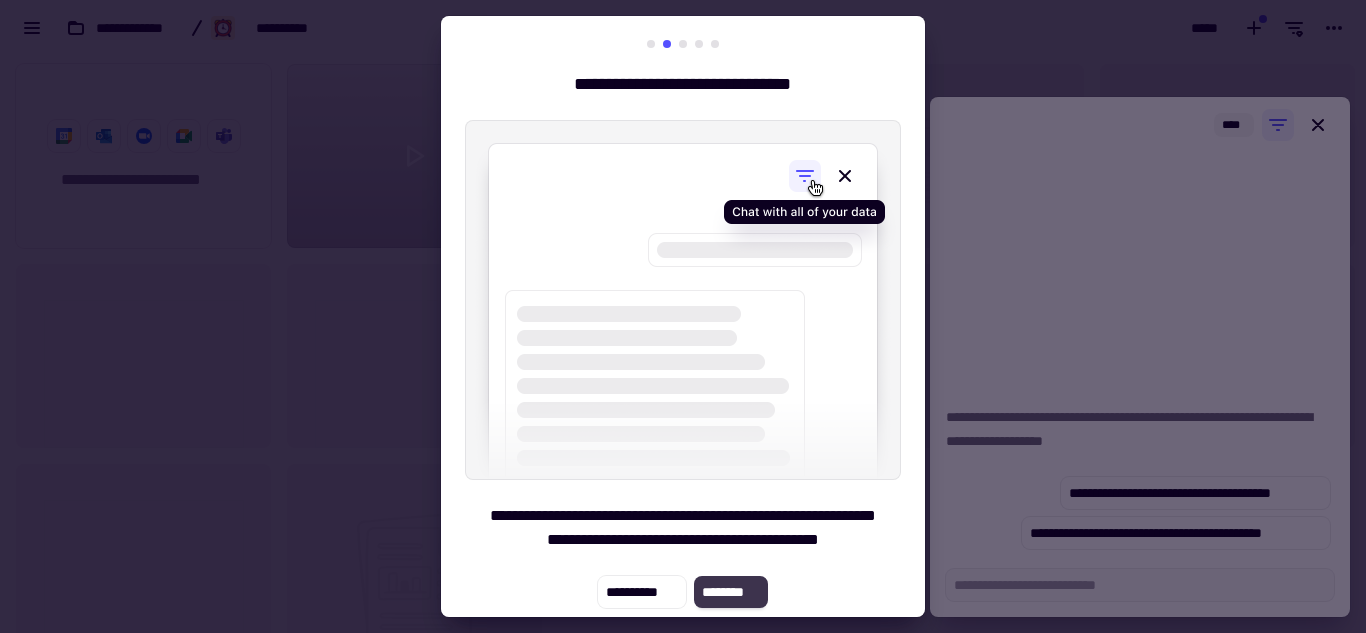click on "********" 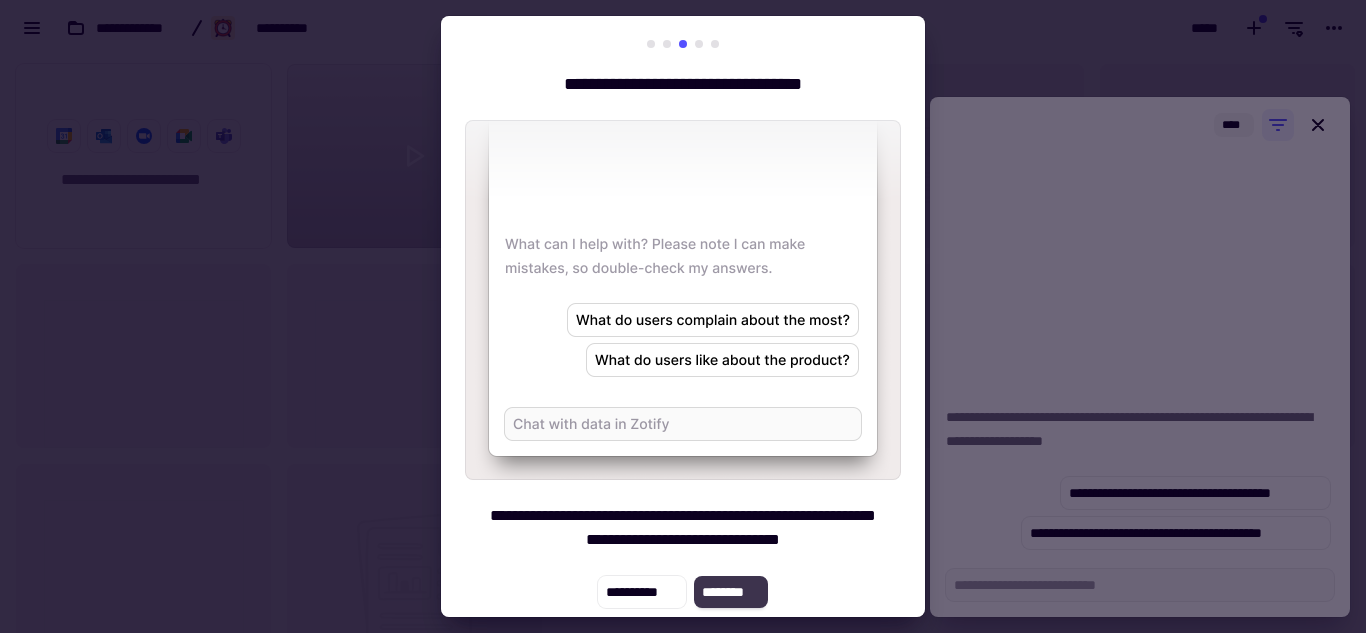 click on "********" 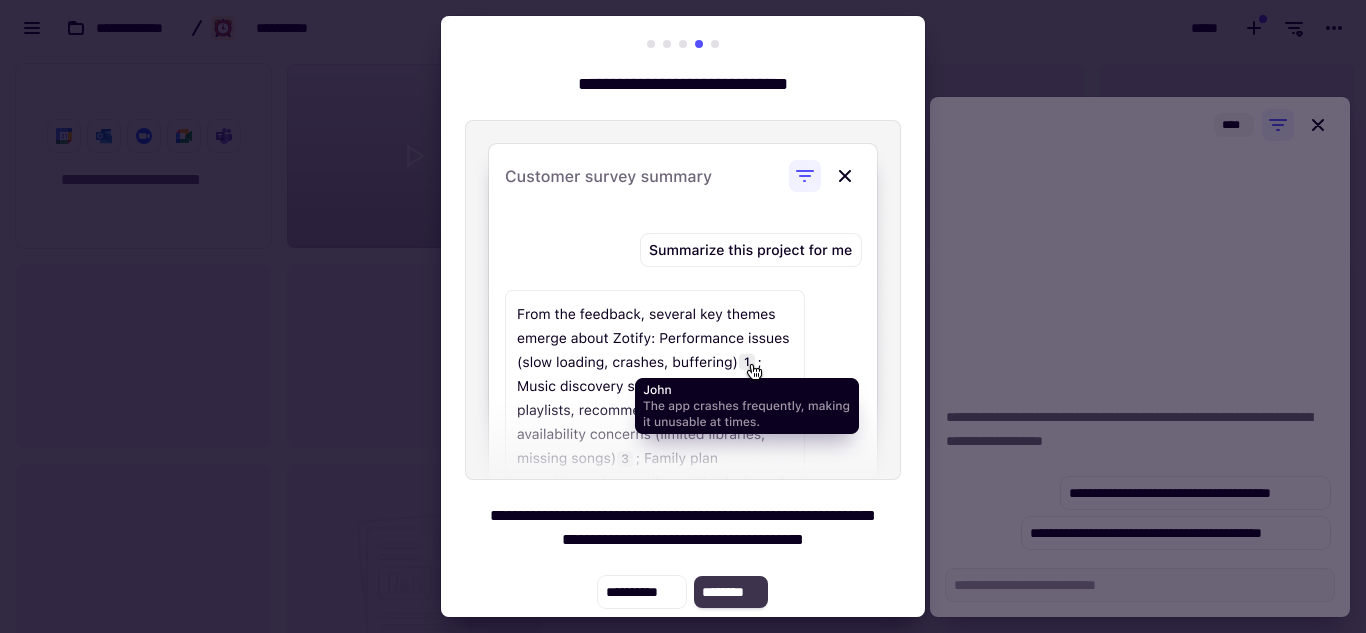 click on "********" 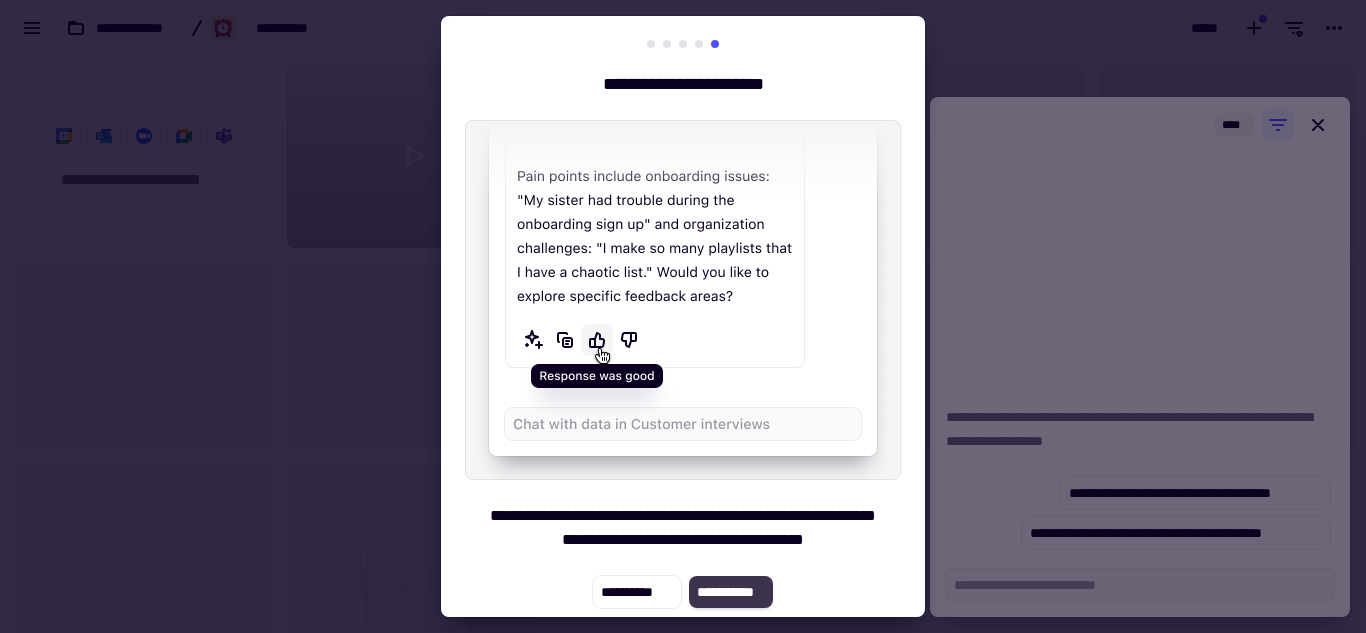 click on "**********" 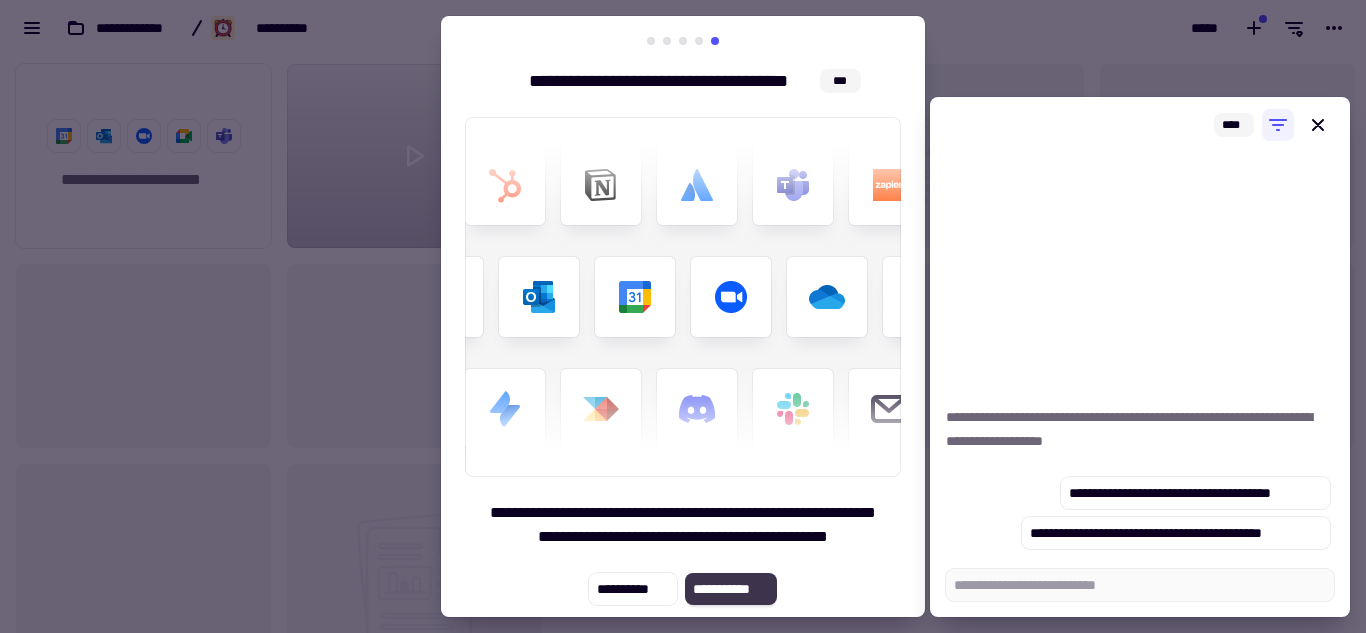 click on "**********" 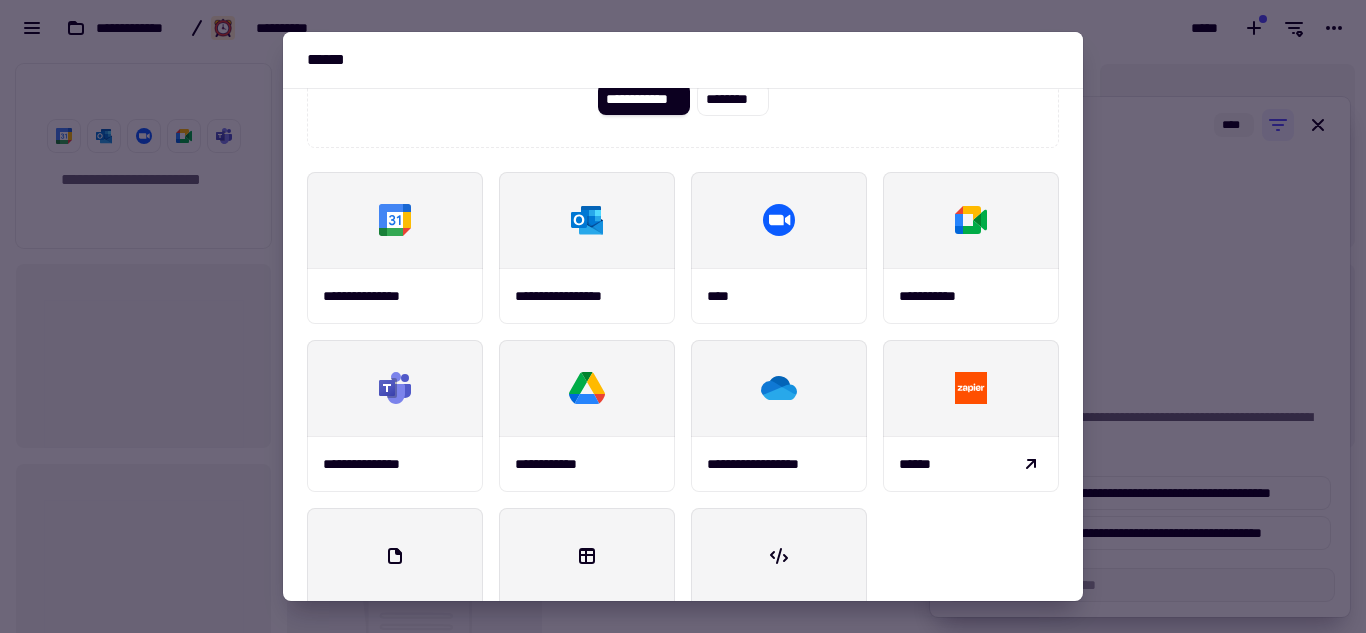 scroll, scrollTop: 180, scrollLeft: 0, axis: vertical 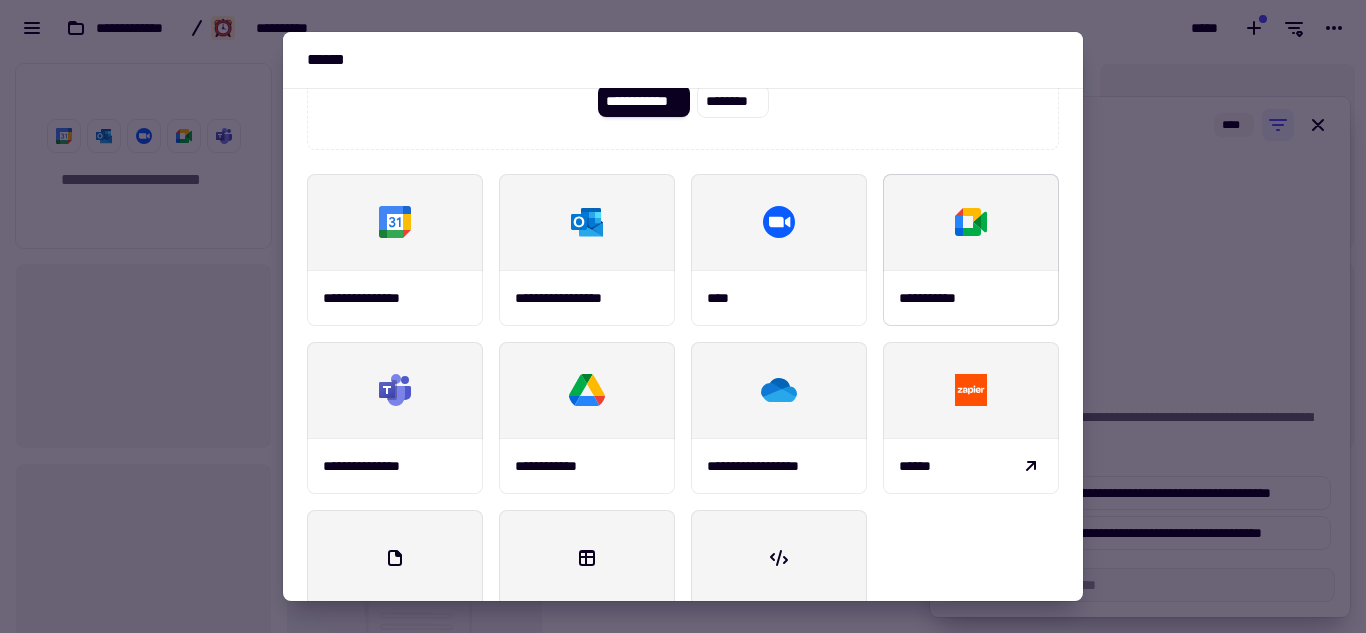 click at bounding box center [971, 222] 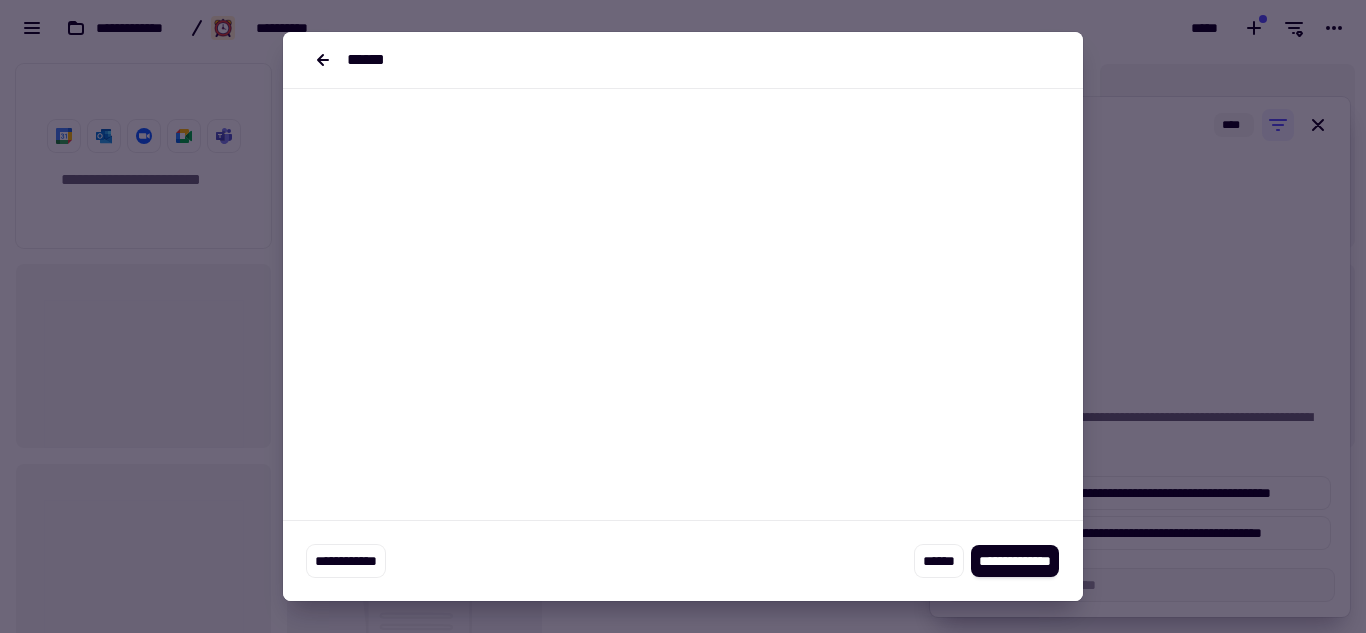 scroll, scrollTop: 0, scrollLeft: 0, axis: both 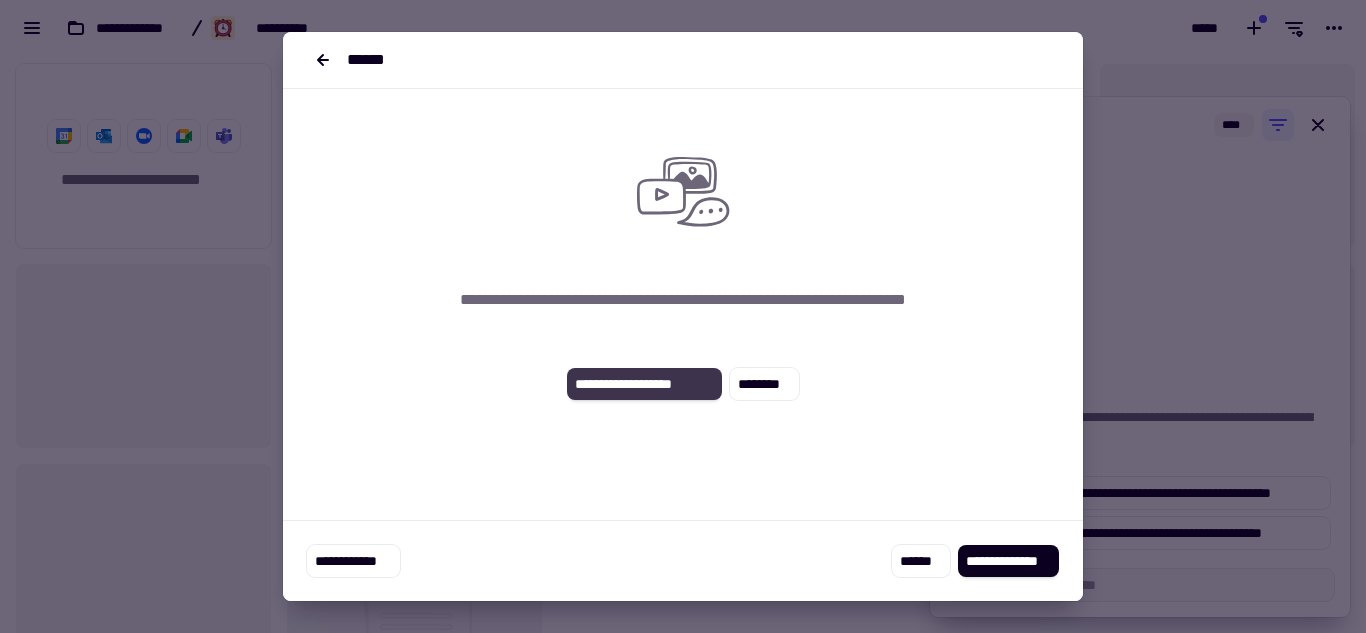 click on "**********" 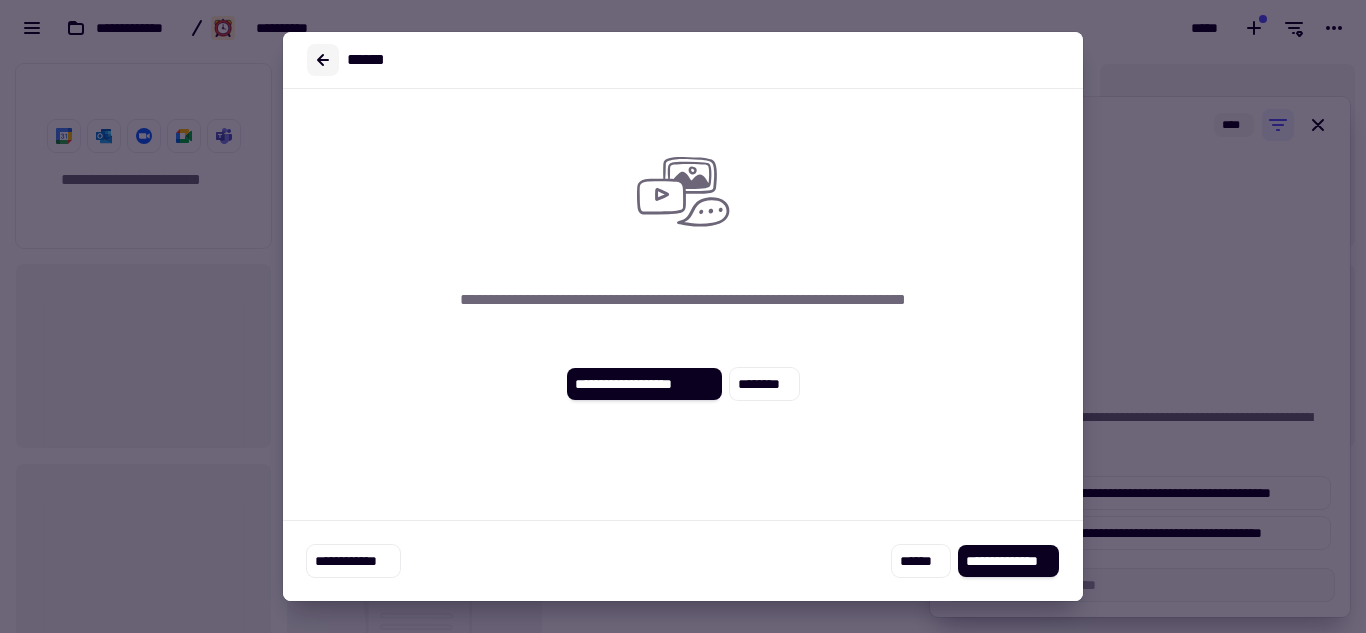 click 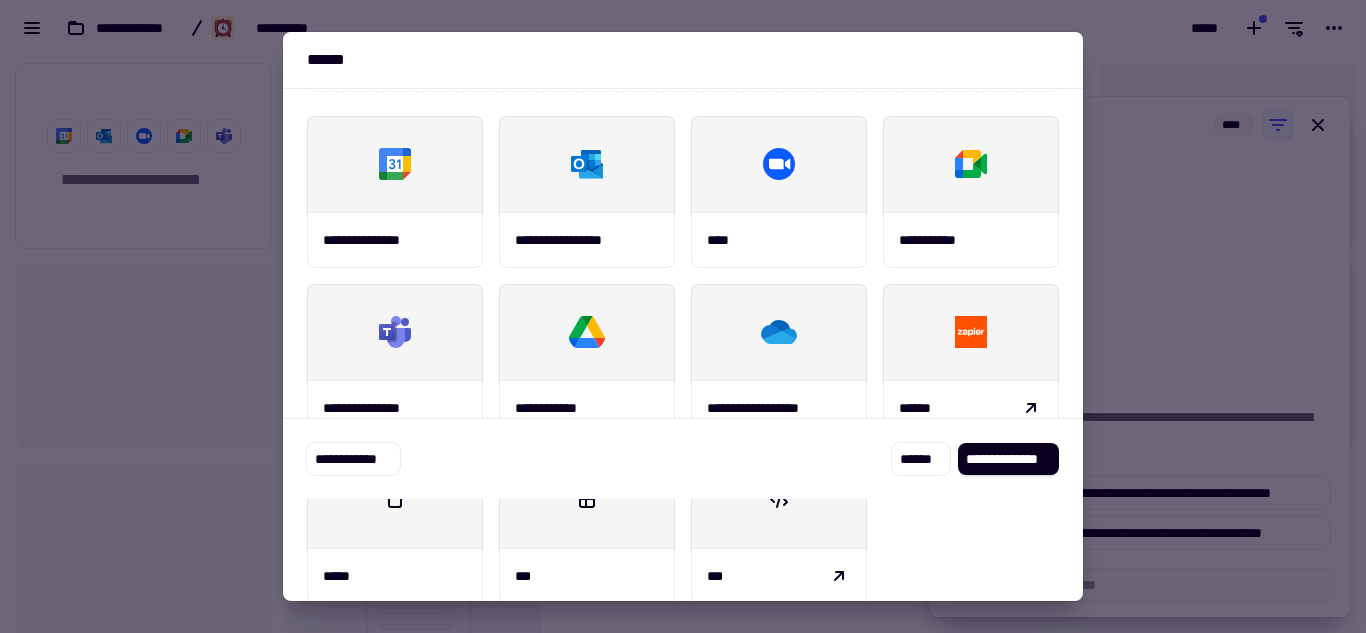 scroll, scrollTop: 241, scrollLeft: 0, axis: vertical 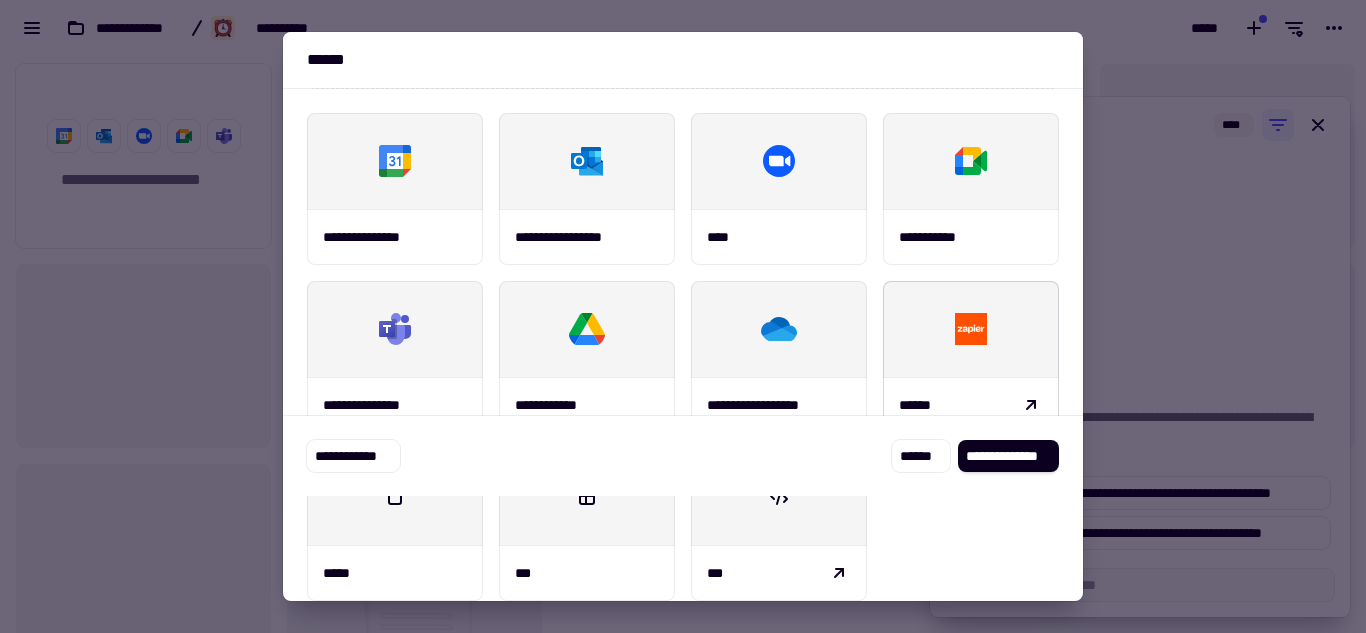 click at bounding box center (971, 329) 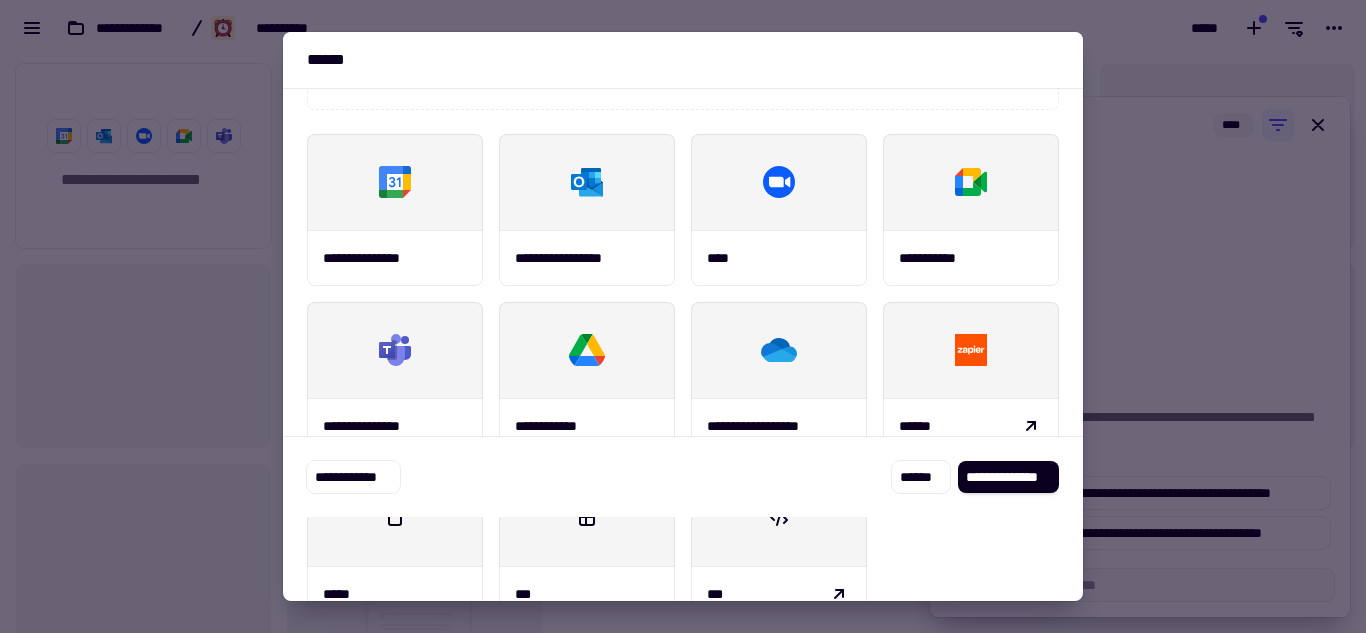scroll, scrollTop: 241, scrollLeft: 0, axis: vertical 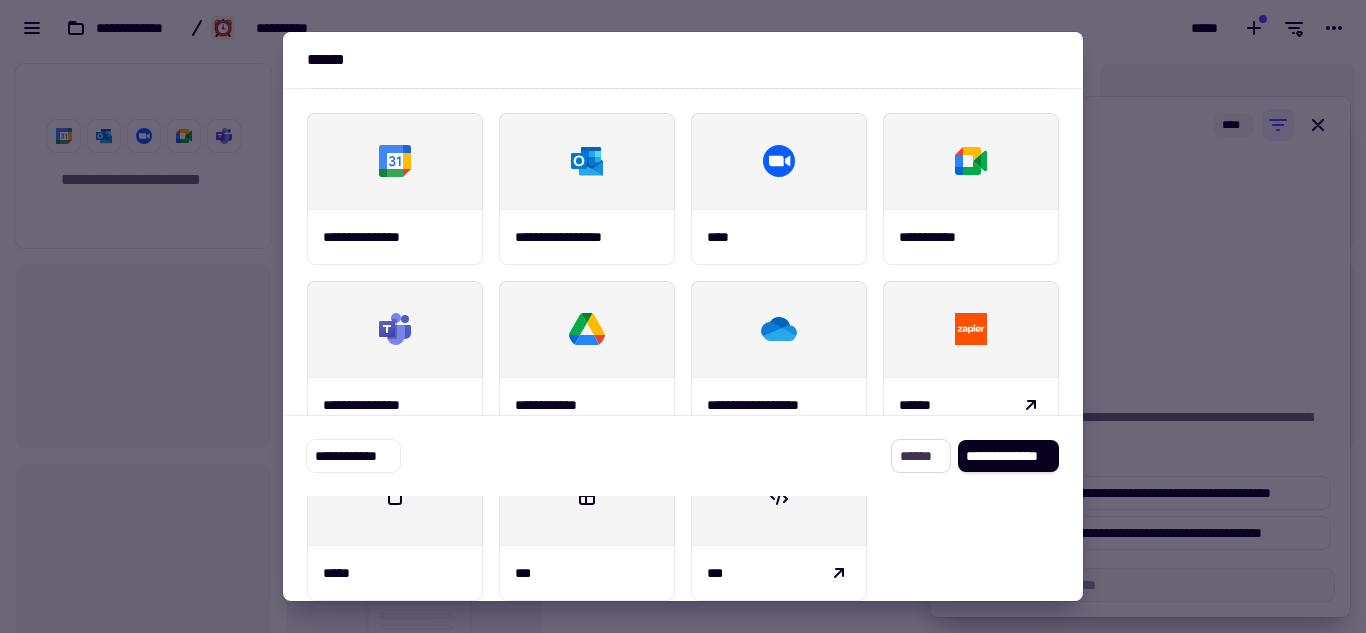 click on "******" 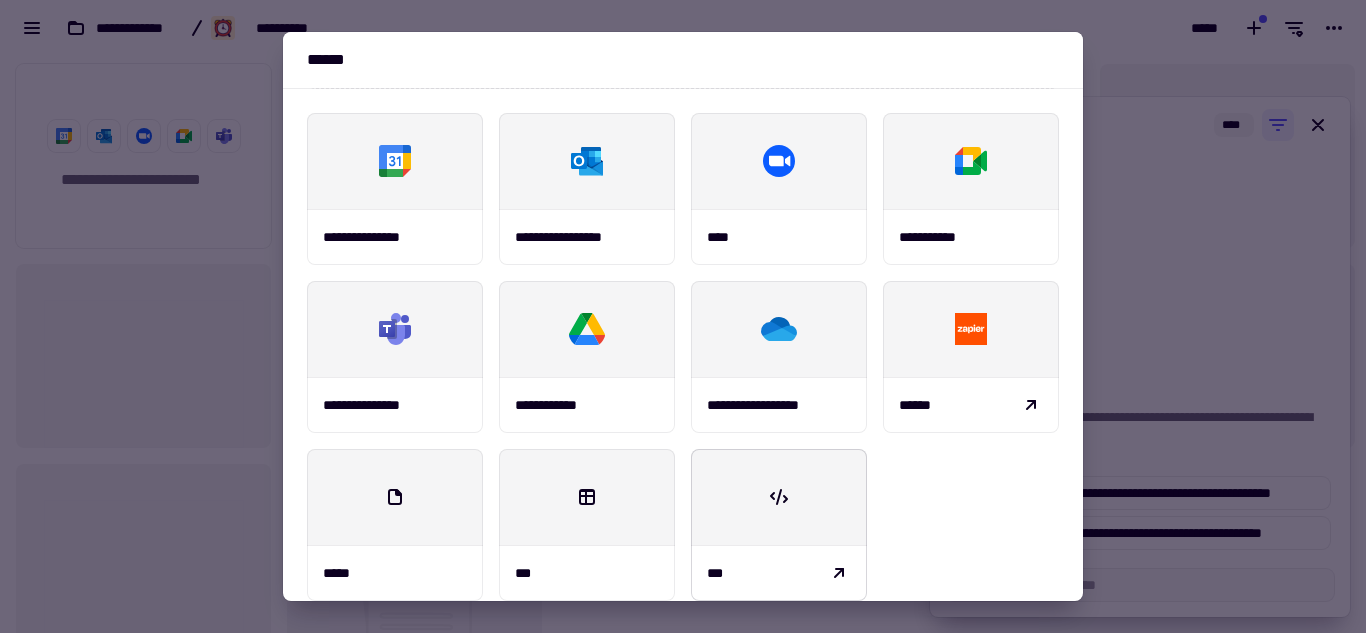 click on "***" at bounding box center [779, 573] 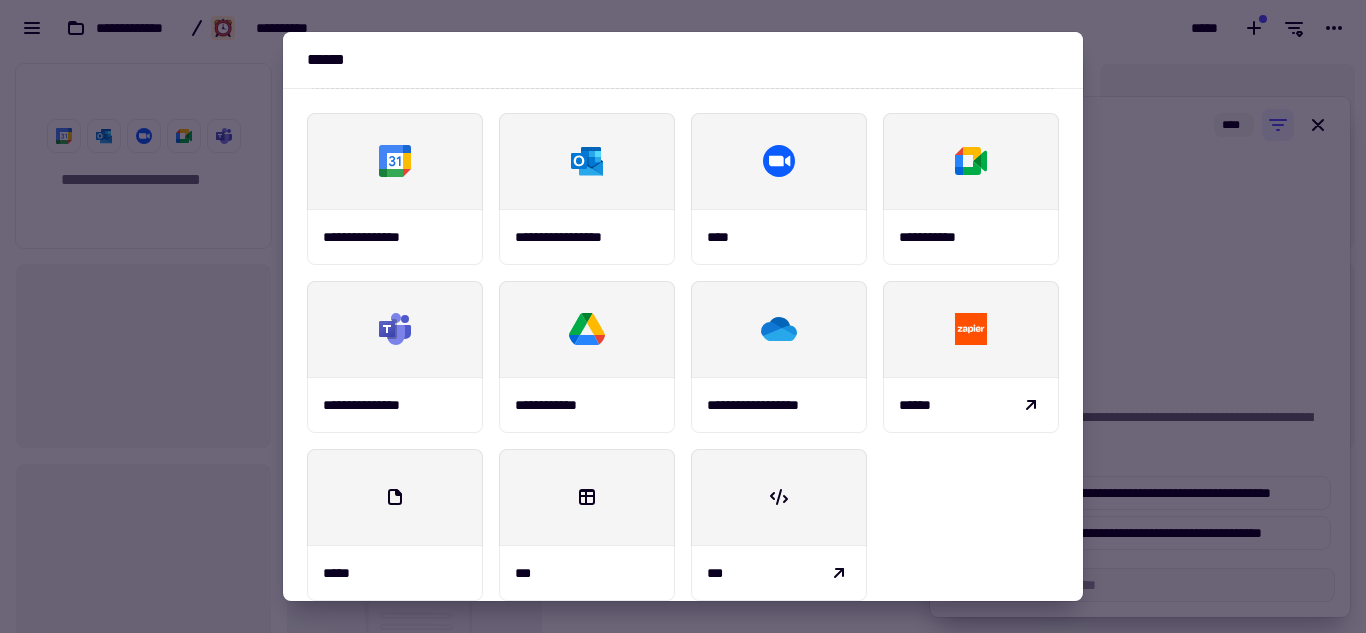 type on "*" 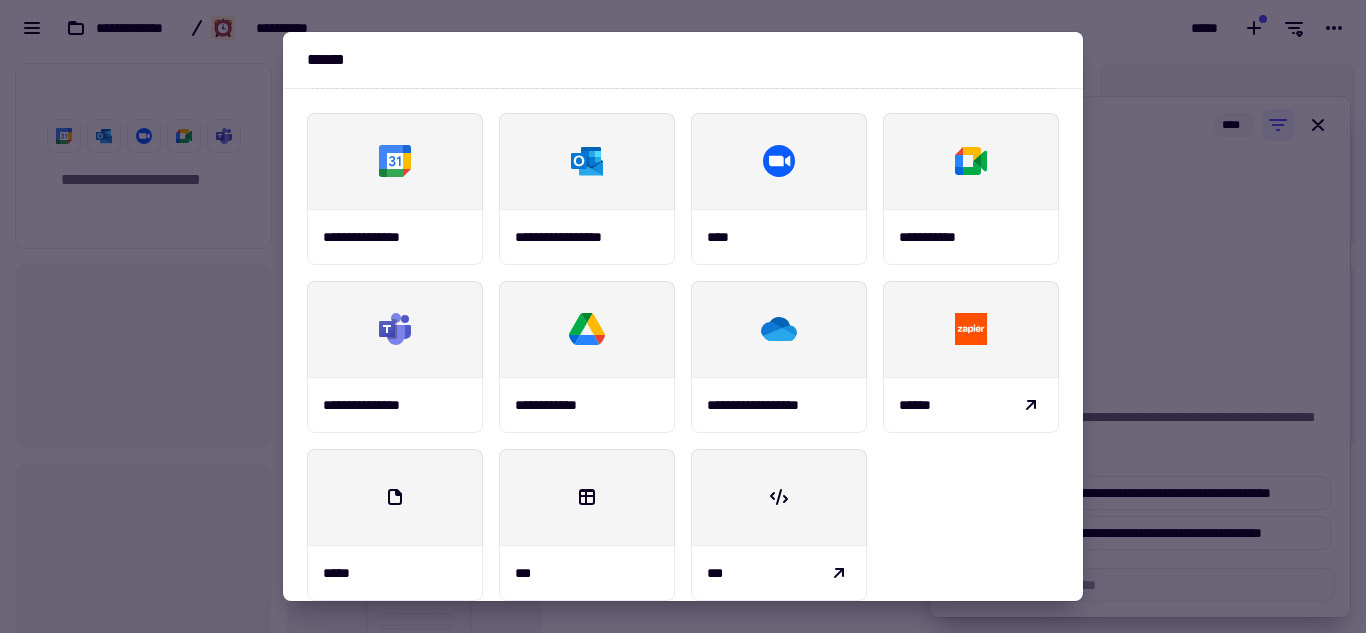 scroll, scrollTop: 16, scrollLeft: 16, axis: both 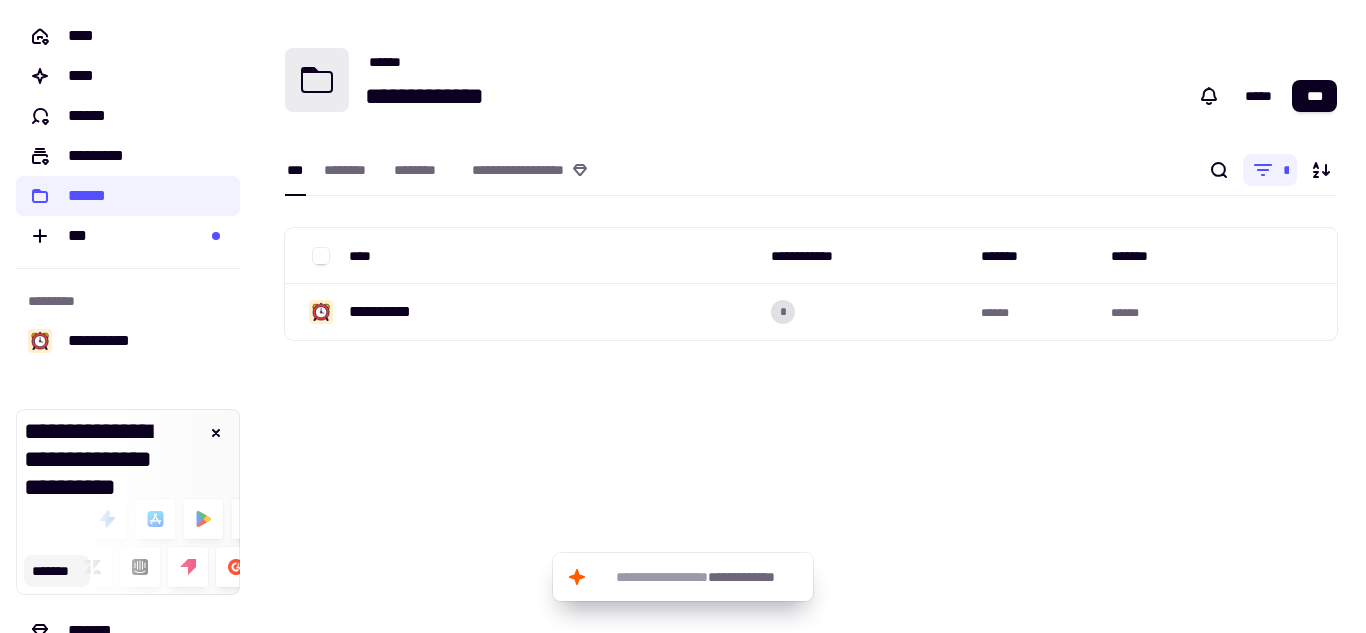 click on "*******" 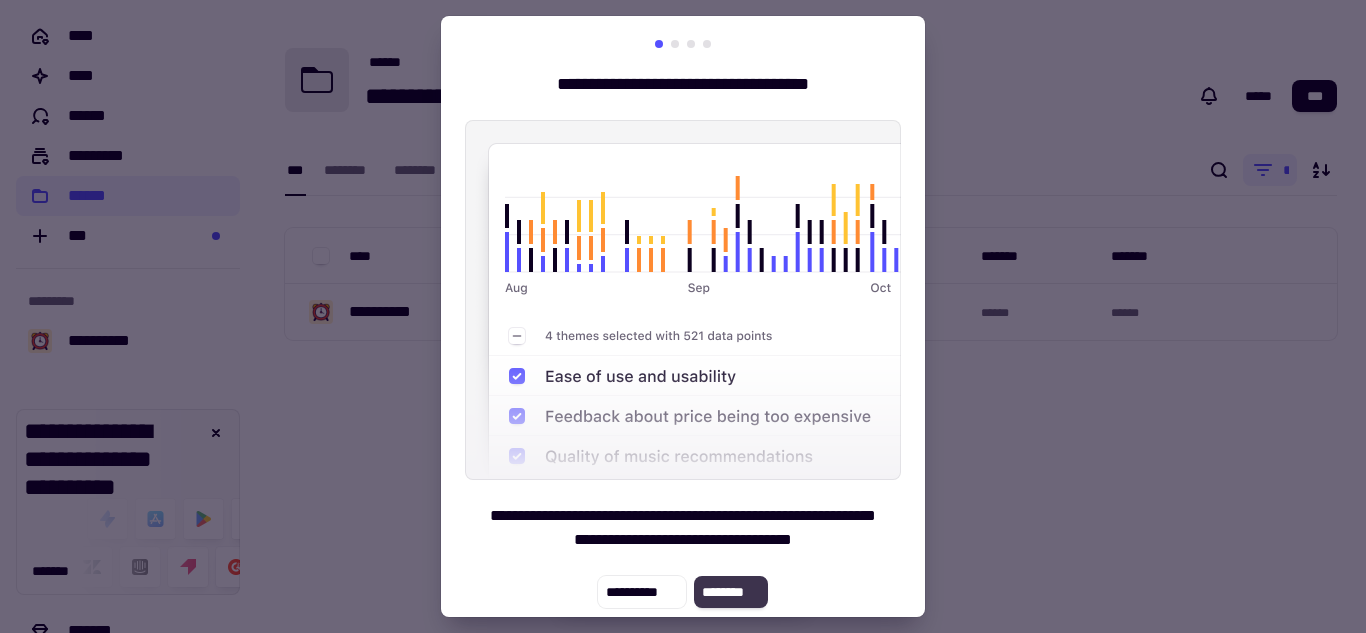 click on "********" 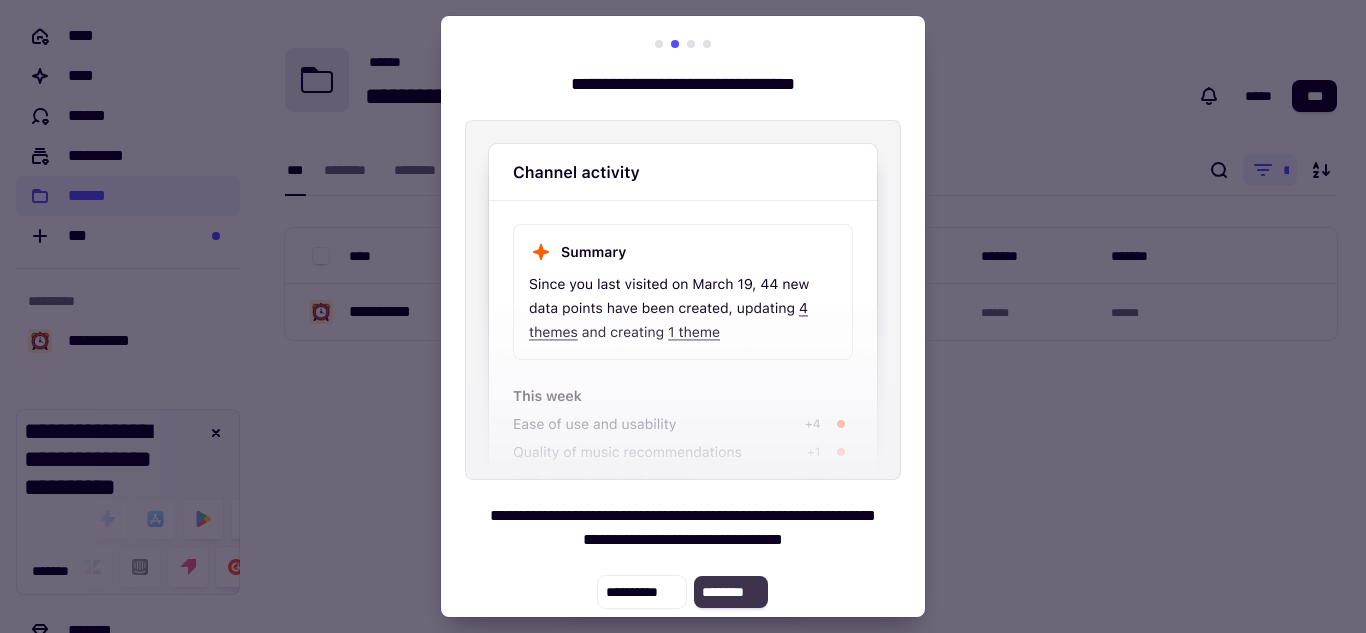 click on "********" 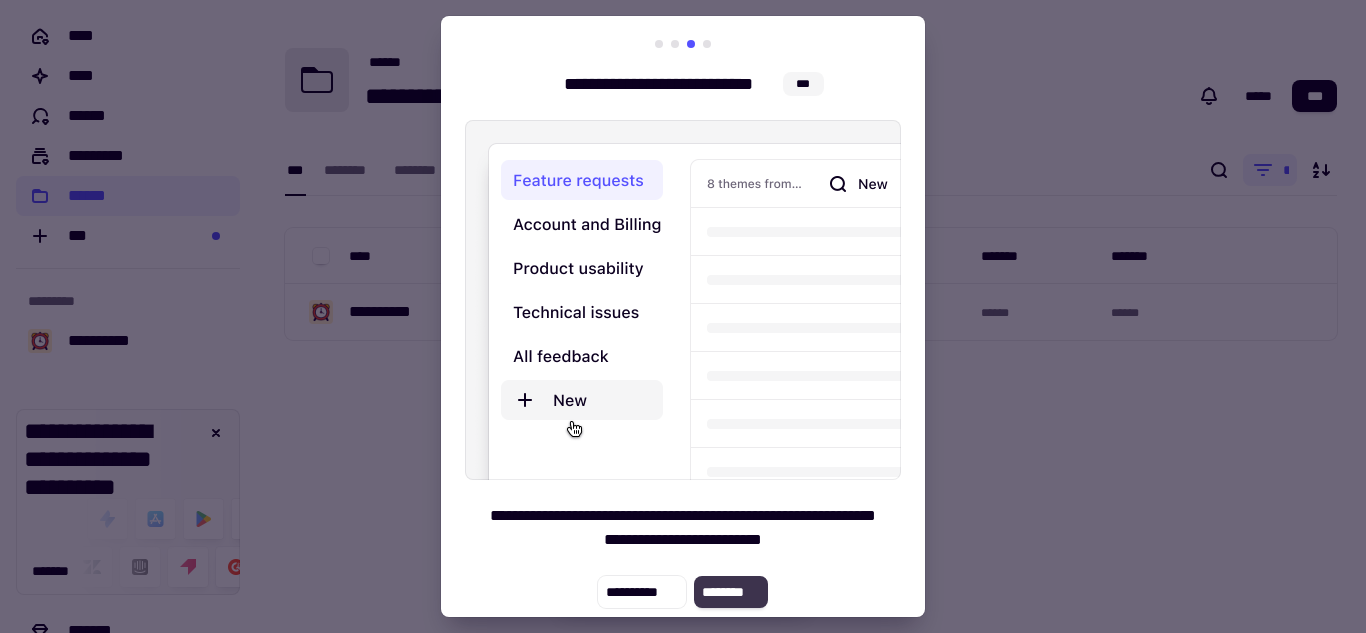 click on "********" 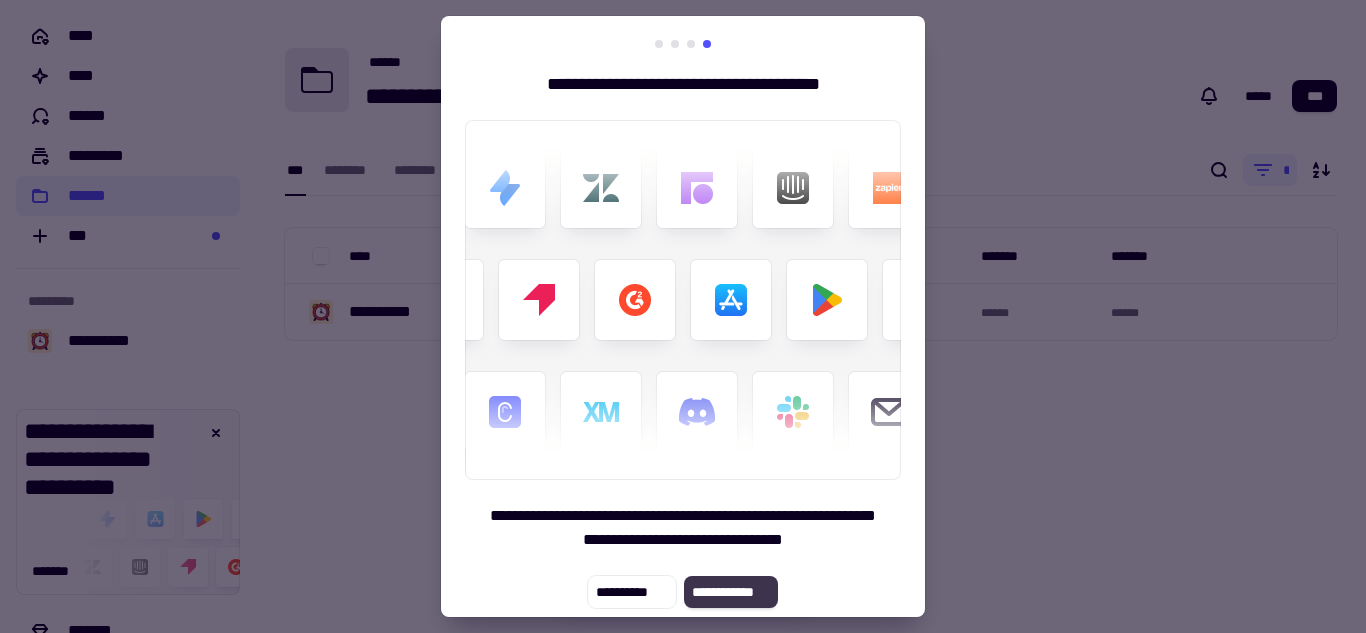 click on "**********" 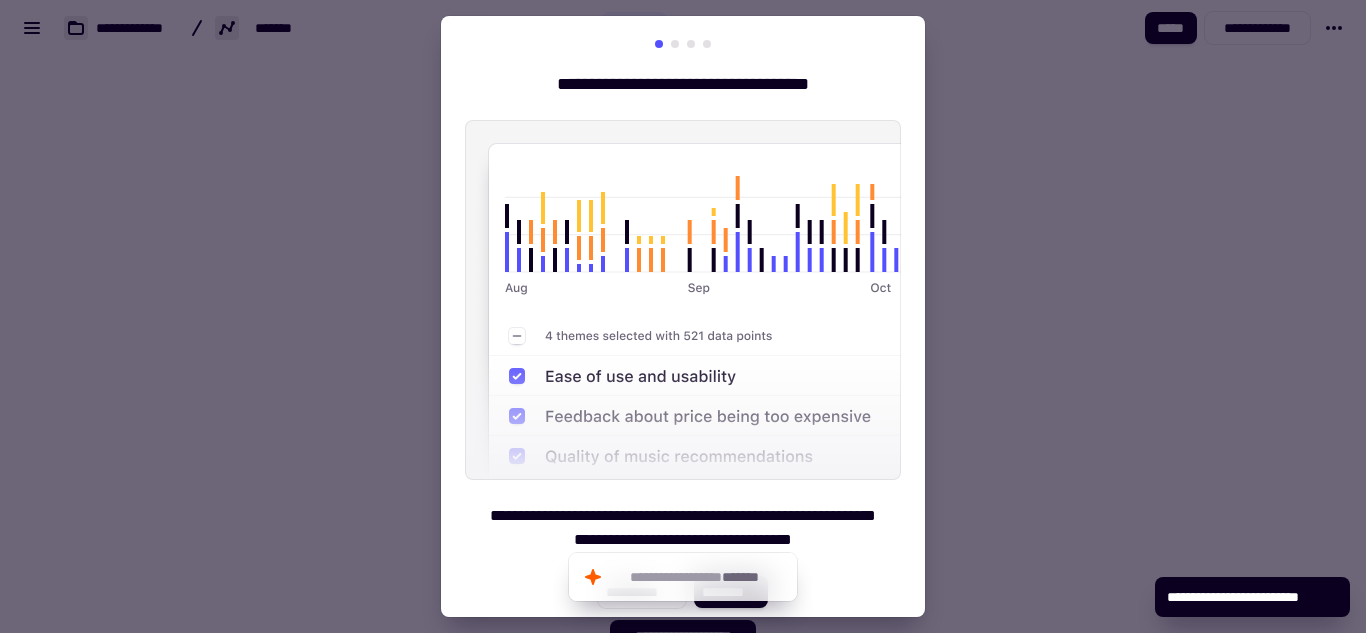 scroll, scrollTop: 3, scrollLeft: 0, axis: vertical 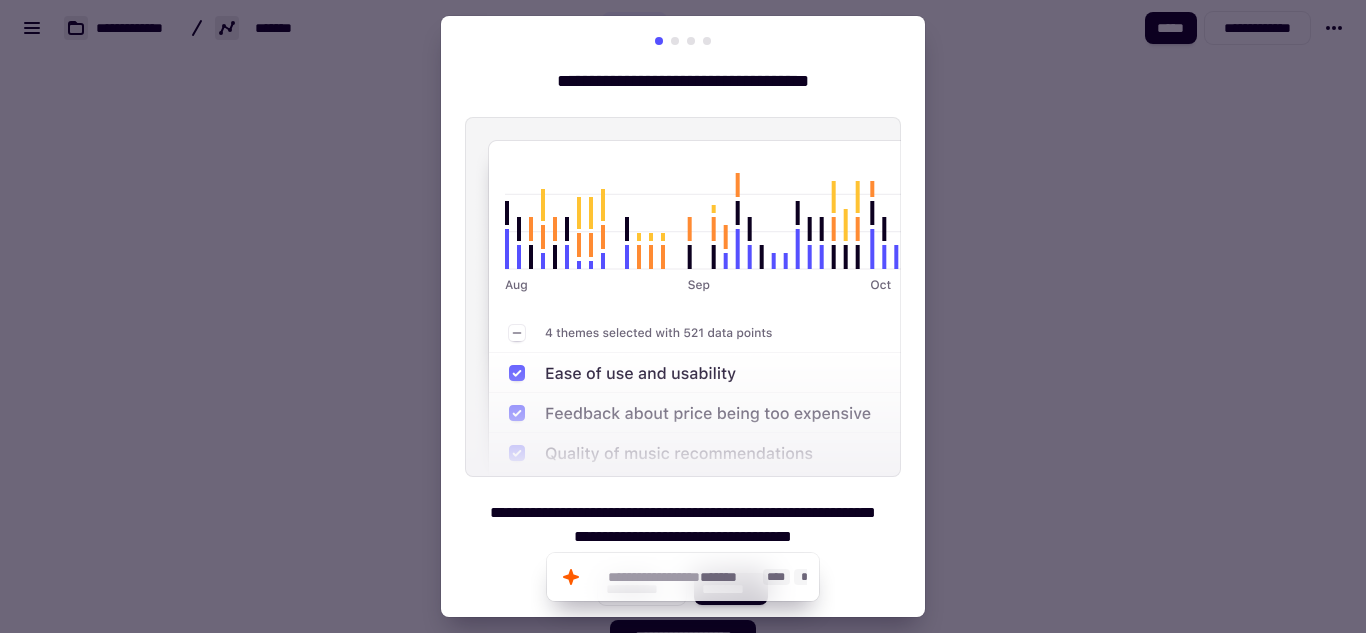 click on "****" 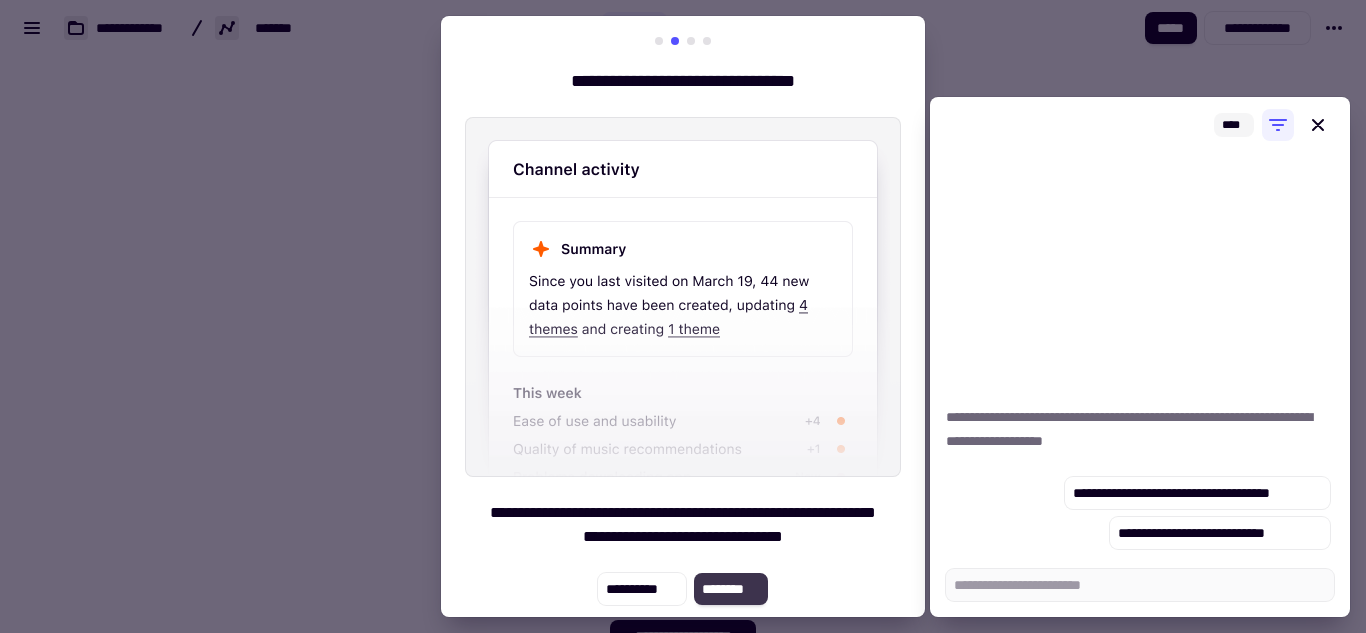 click on "********" 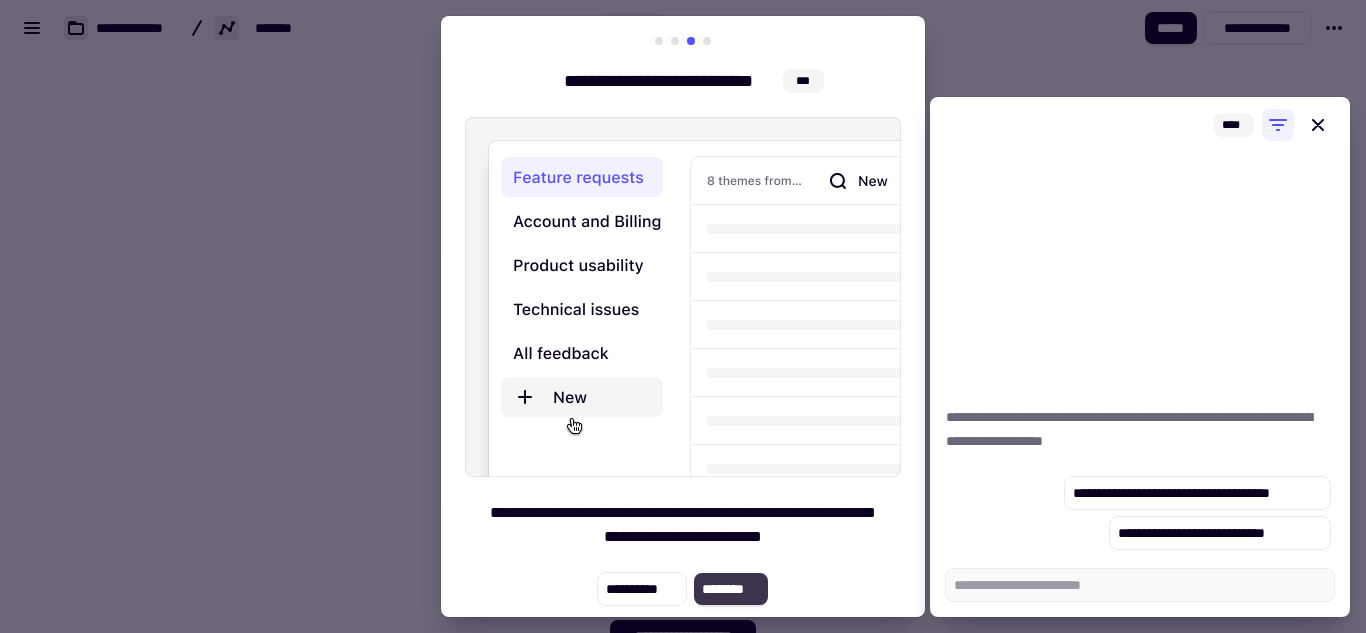 click on "********" 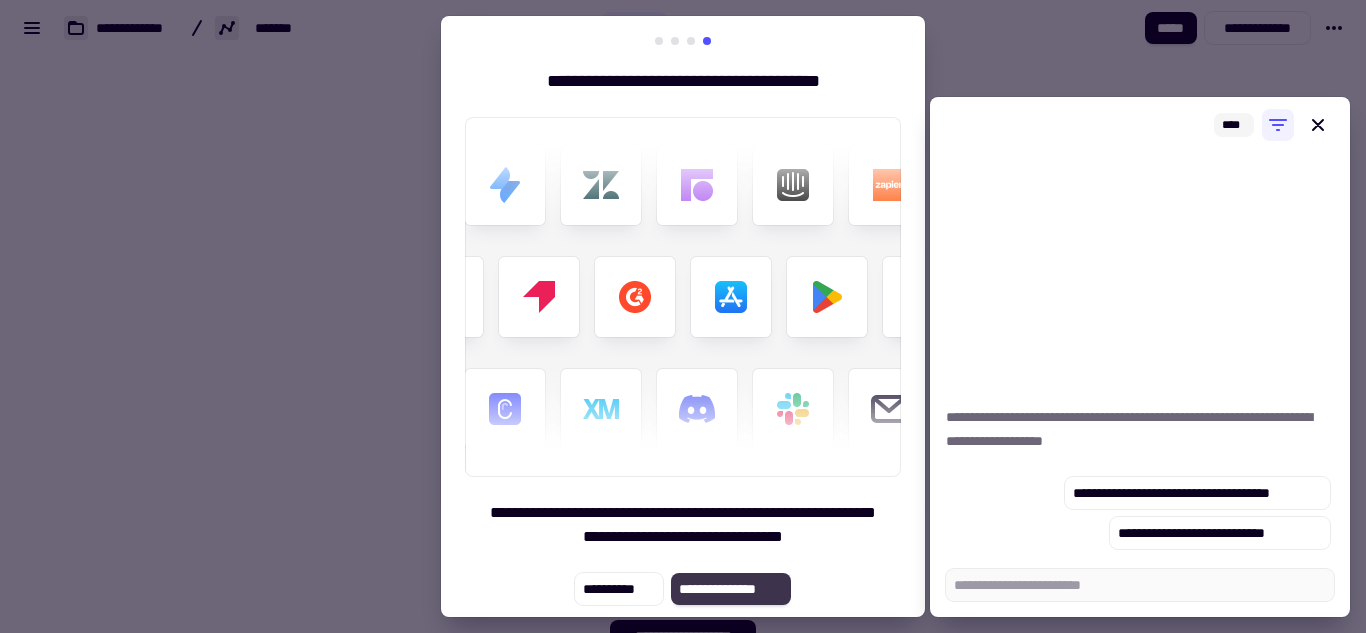 click on "**********" 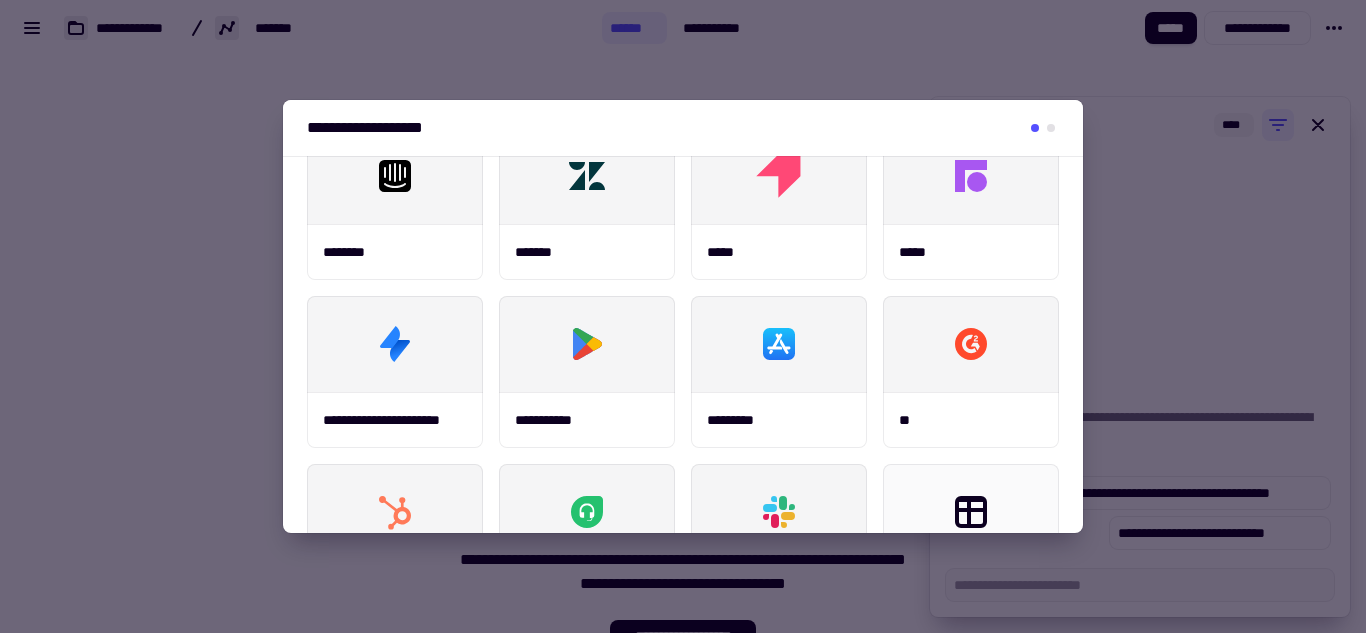 scroll, scrollTop: 0, scrollLeft: 0, axis: both 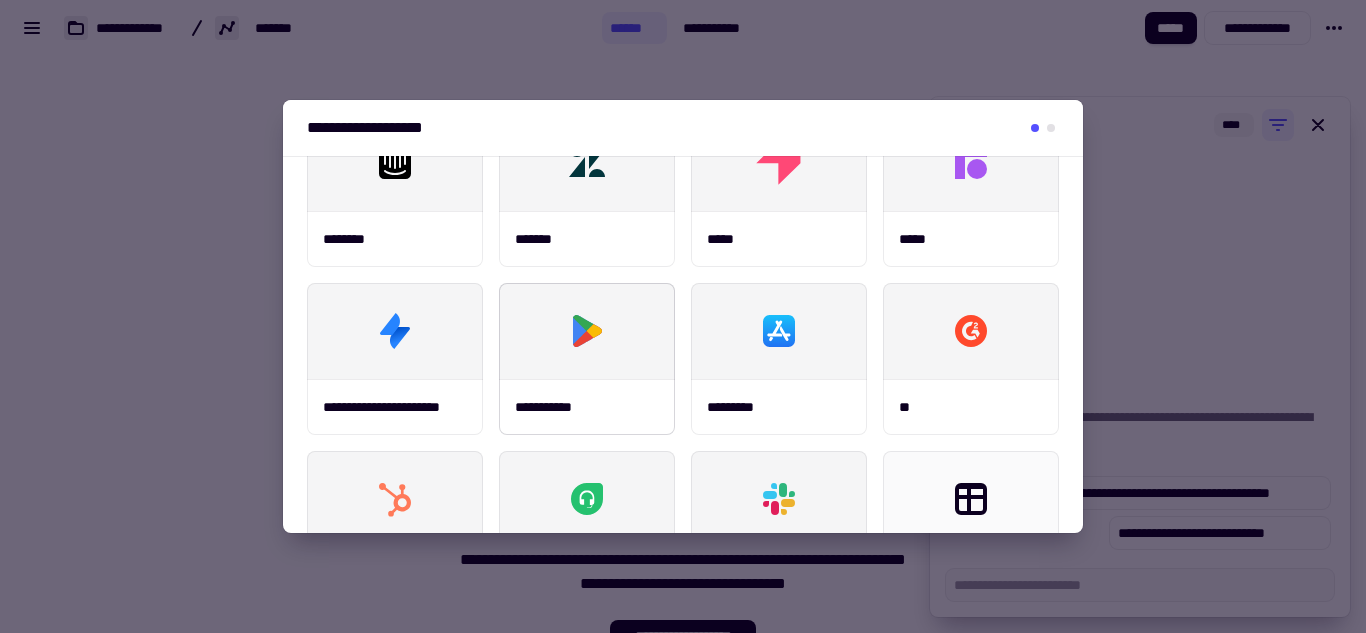 click at bounding box center (587, 331) 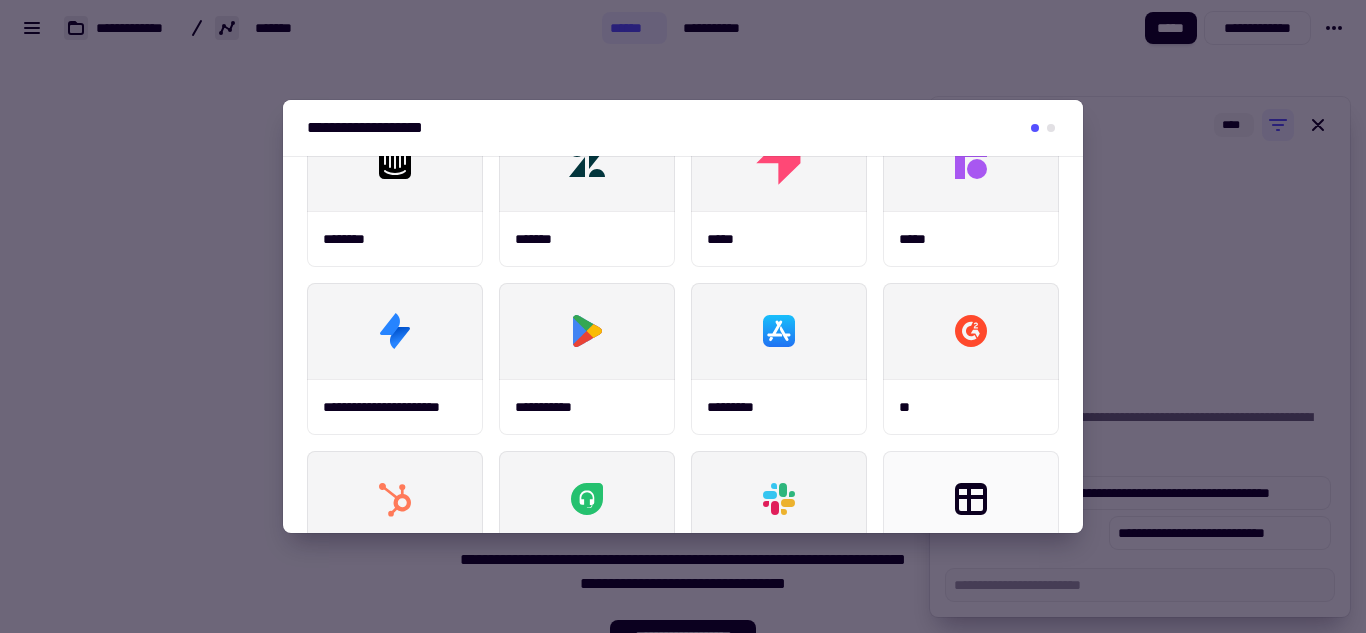 scroll, scrollTop: 0, scrollLeft: 0, axis: both 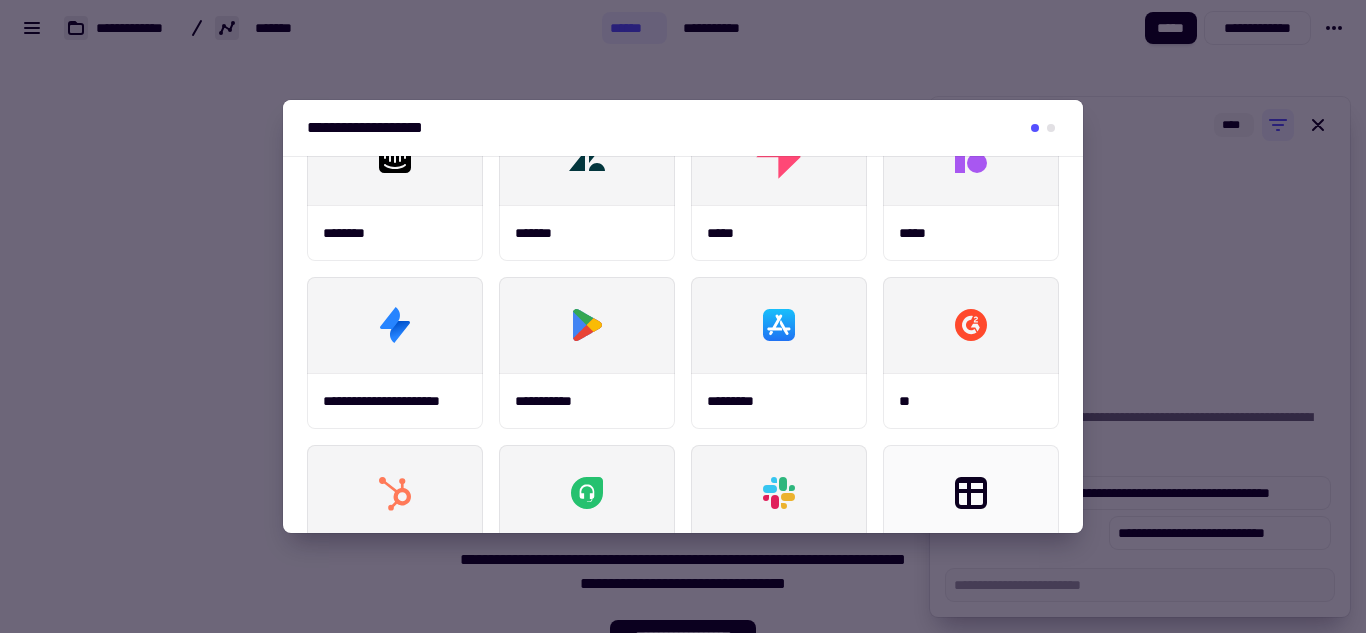click on "**********" at bounding box center [683, 128] 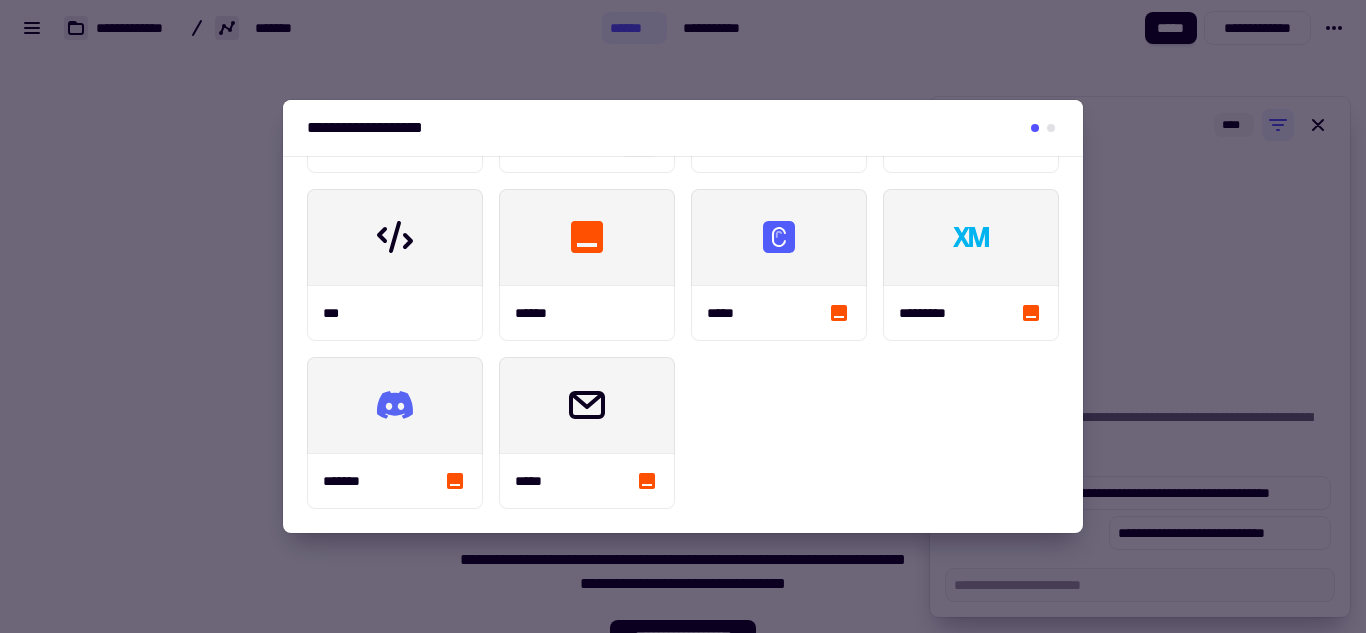 scroll, scrollTop: 0, scrollLeft: 0, axis: both 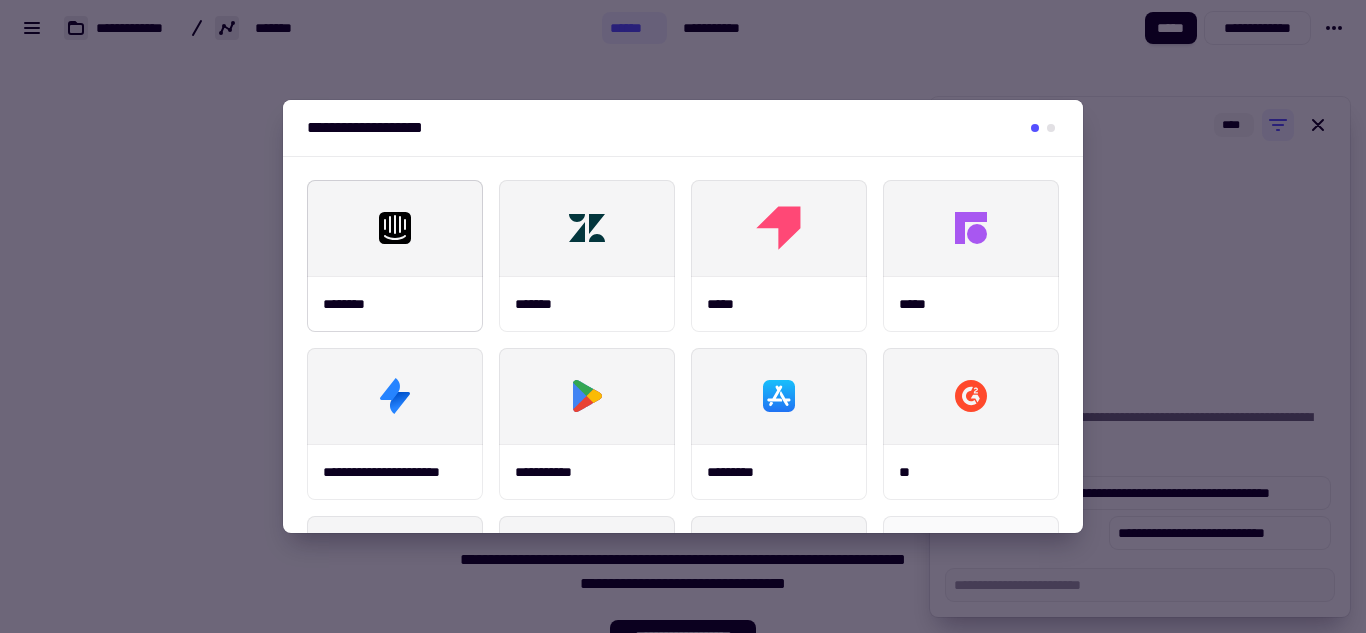 click at bounding box center [395, 228] 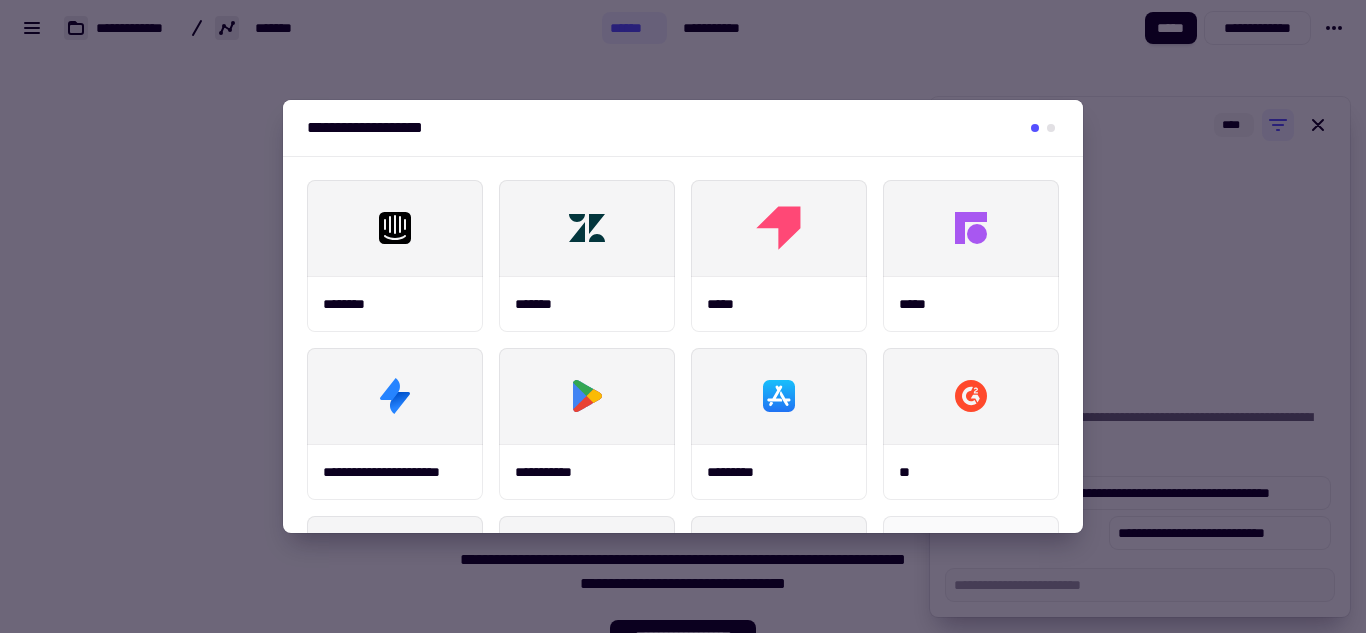 scroll, scrollTop: 495, scrollLeft: 0, axis: vertical 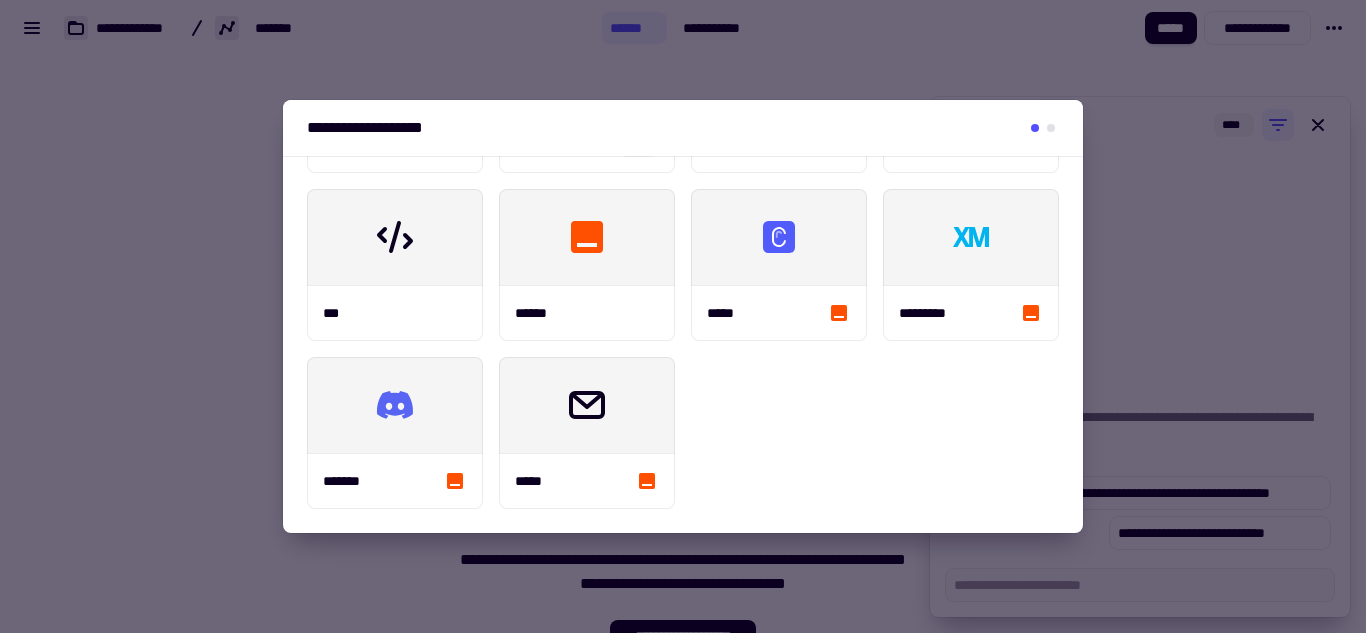 click at bounding box center (683, 316) 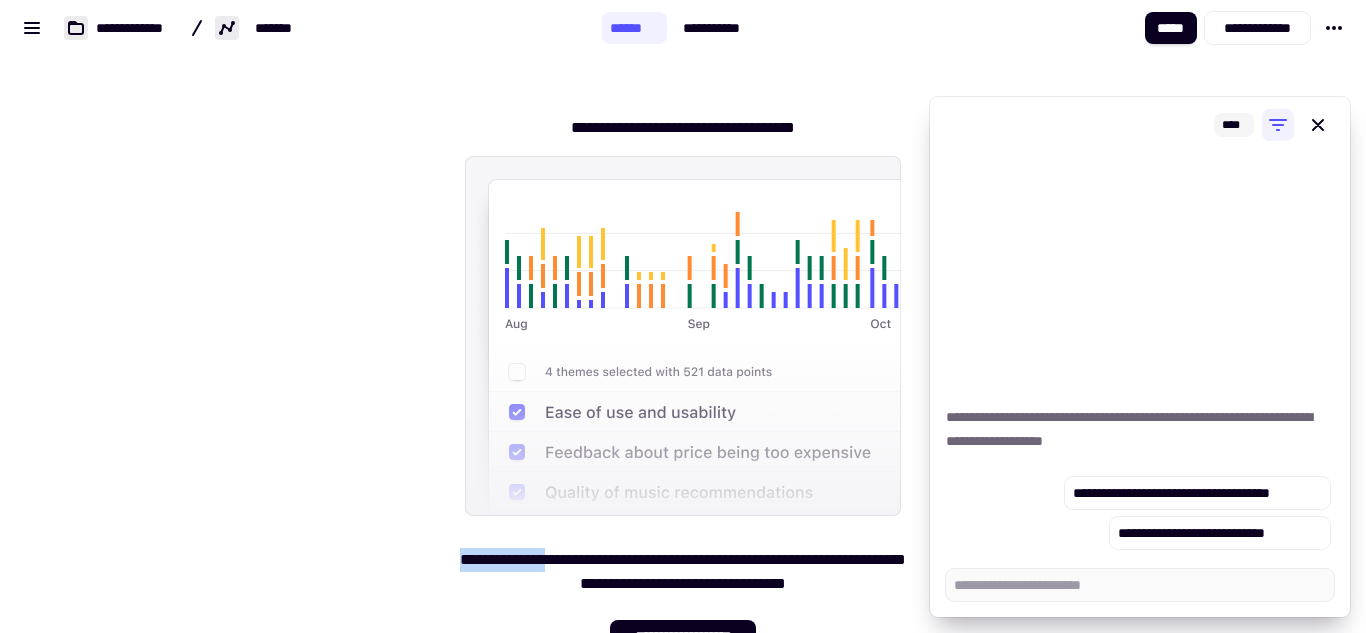 click on "**********" at bounding box center (683, 376) 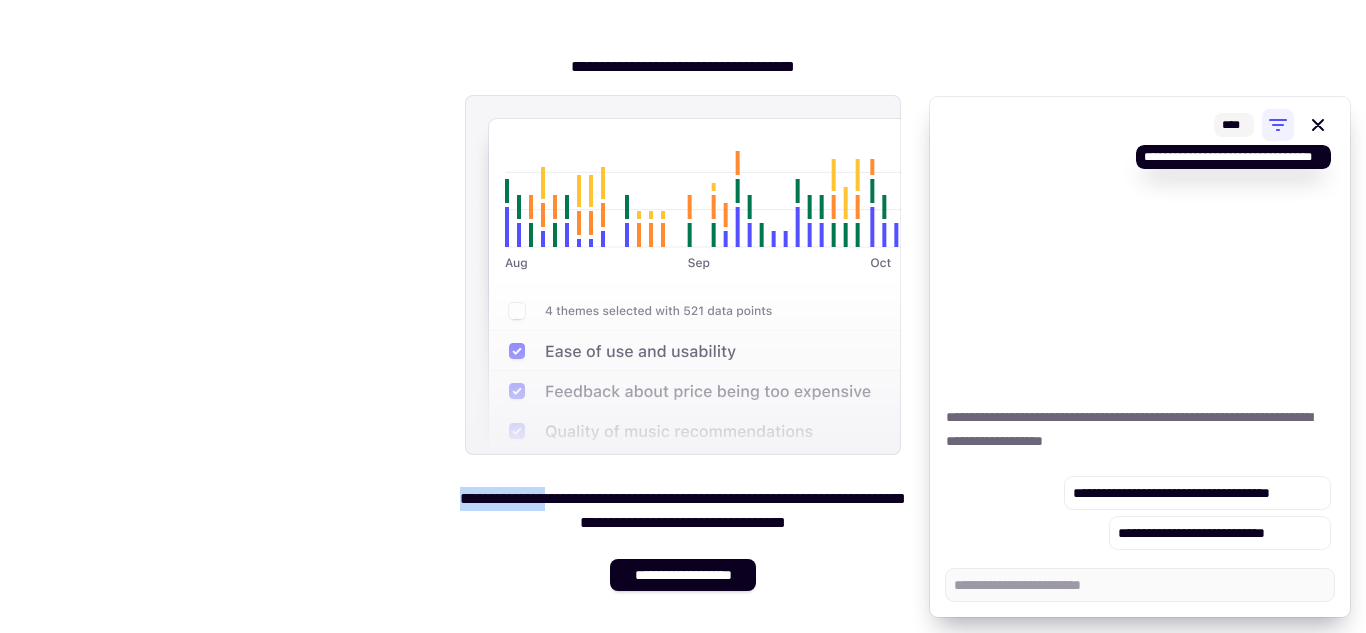 click on "****" at bounding box center [1234, 125] 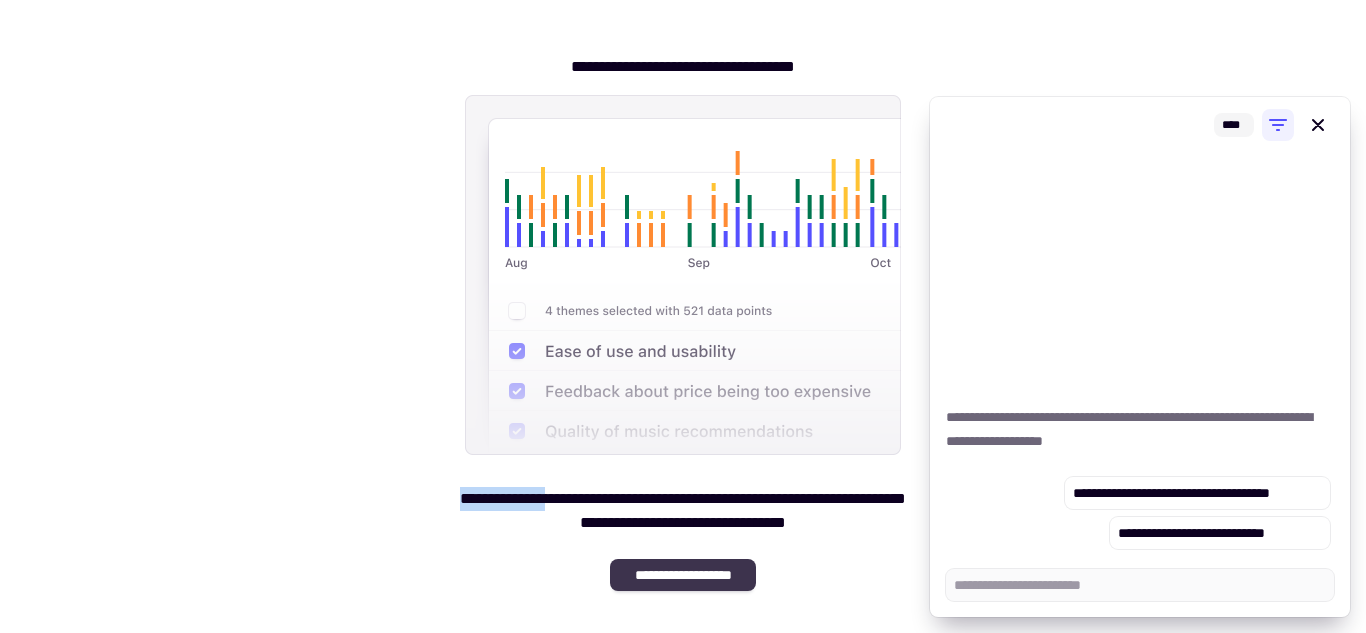 click on "**********" 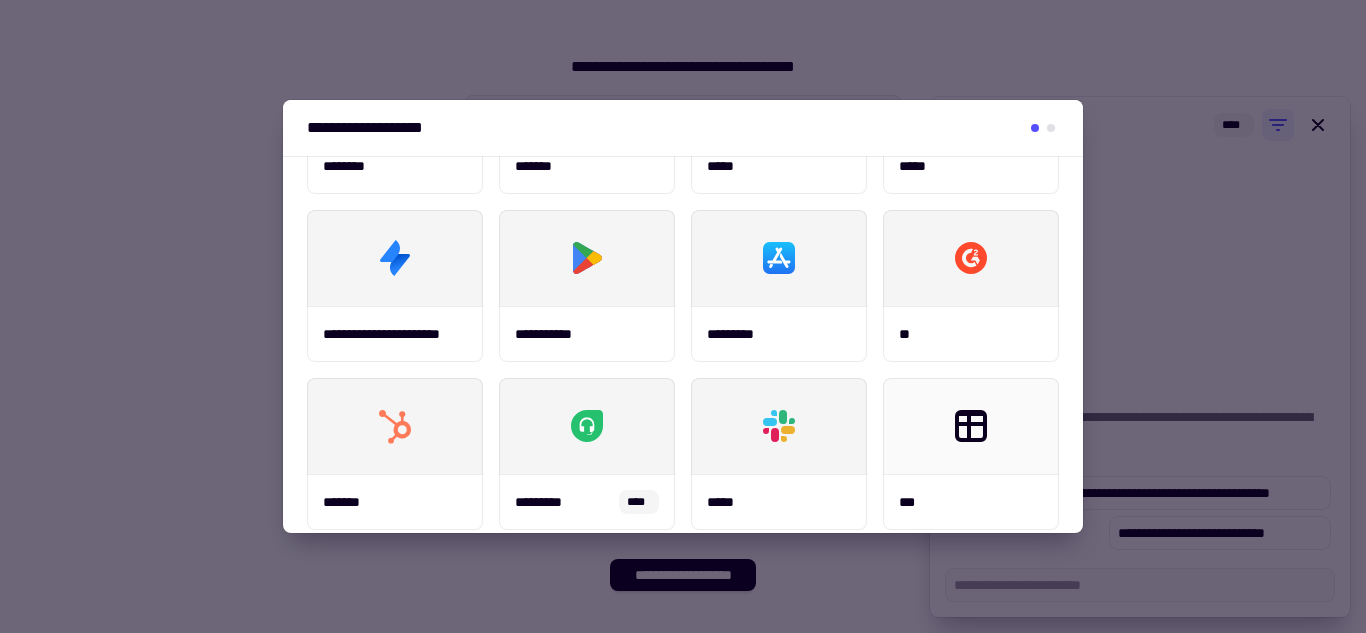 scroll, scrollTop: 179, scrollLeft: 0, axis: vertical 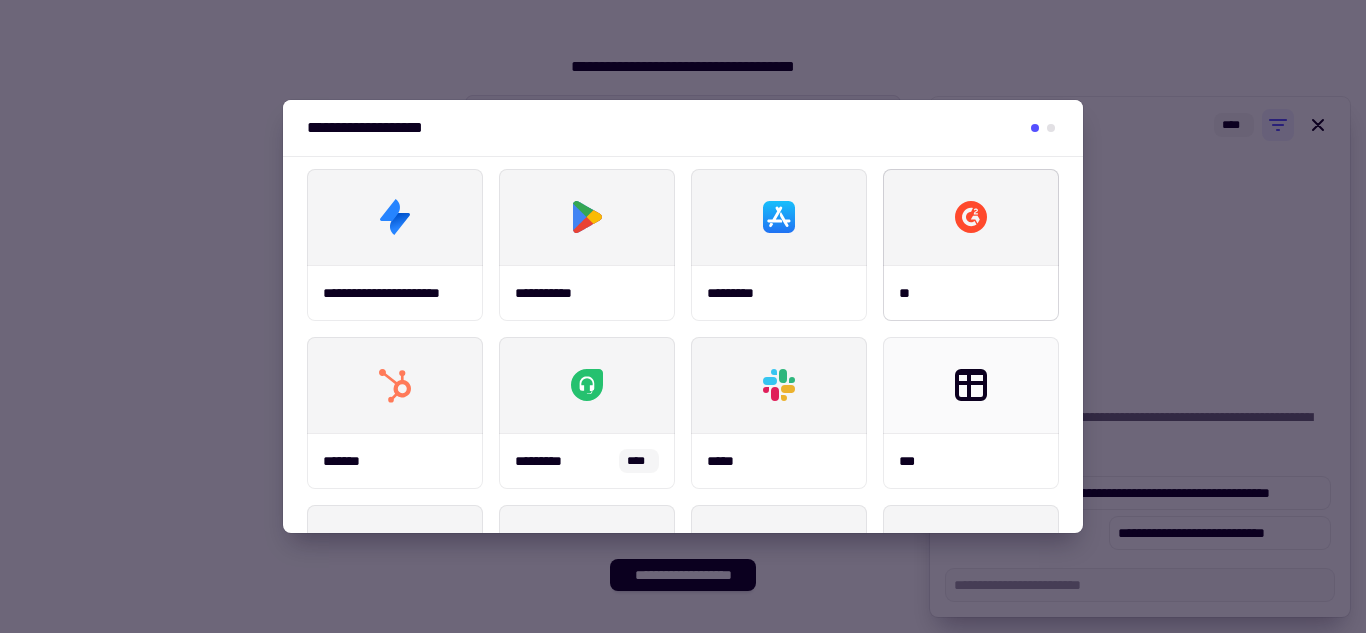 click on "**" at bounding box center [971, 293] 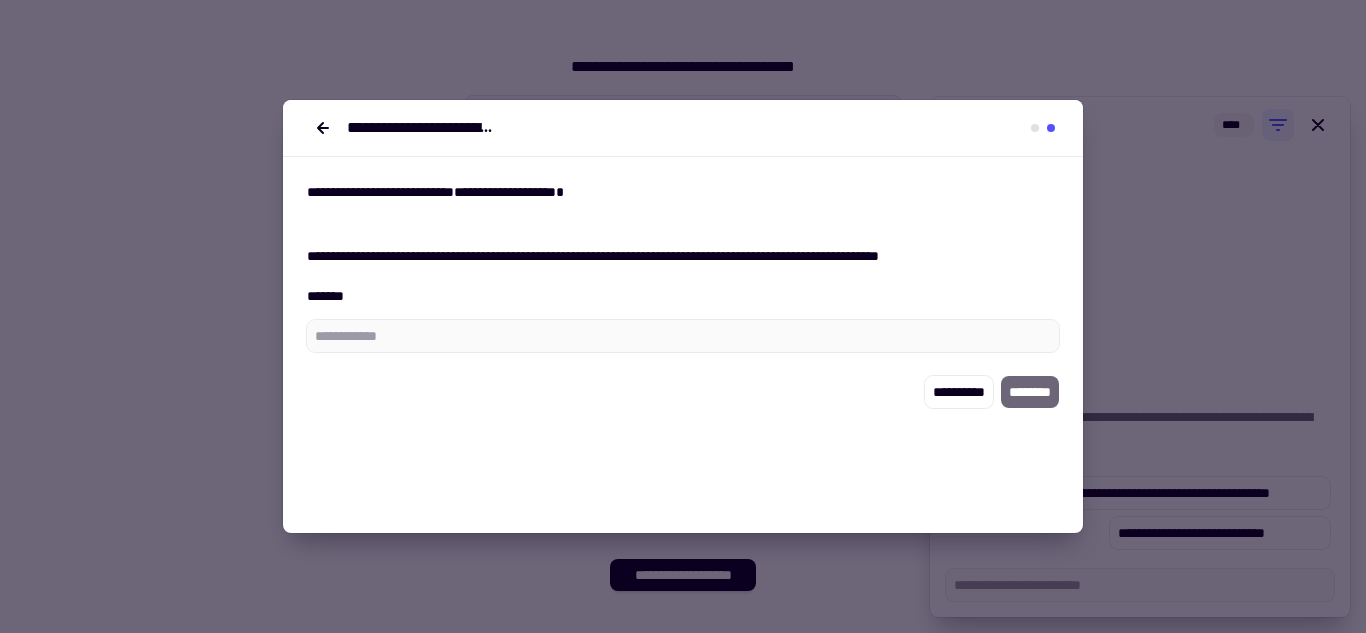 scroll, scrollTop: 0, scrollLeft: 0, axis: both 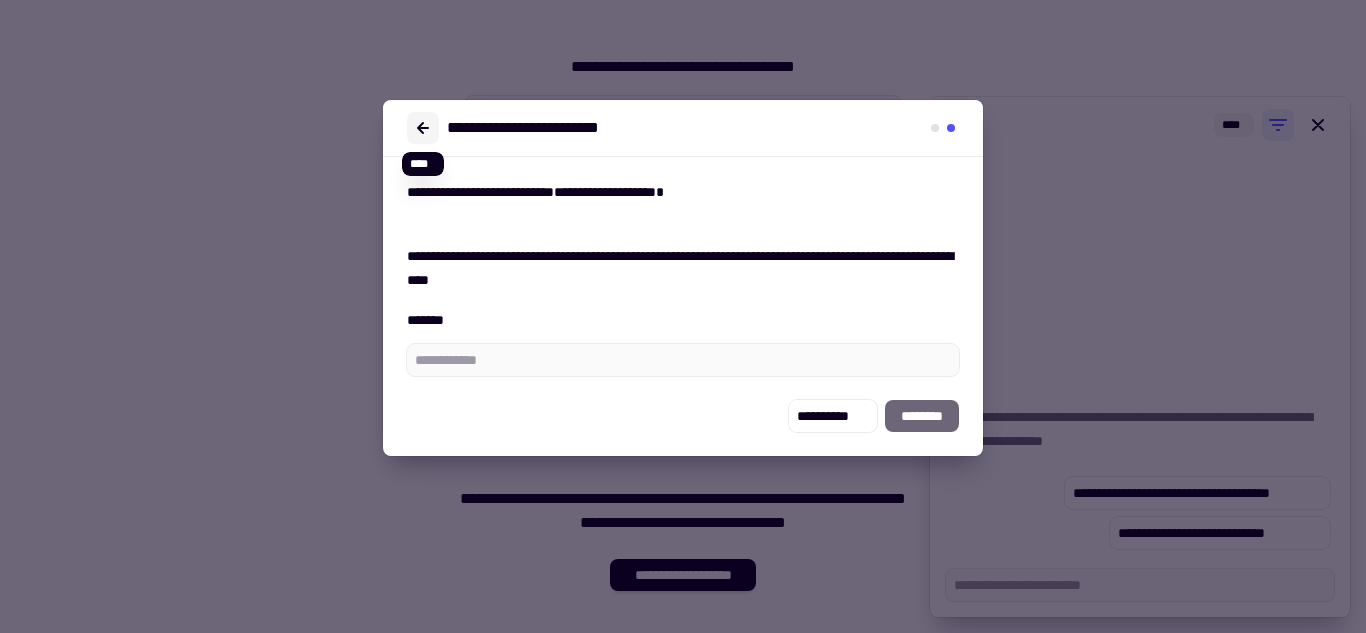 click 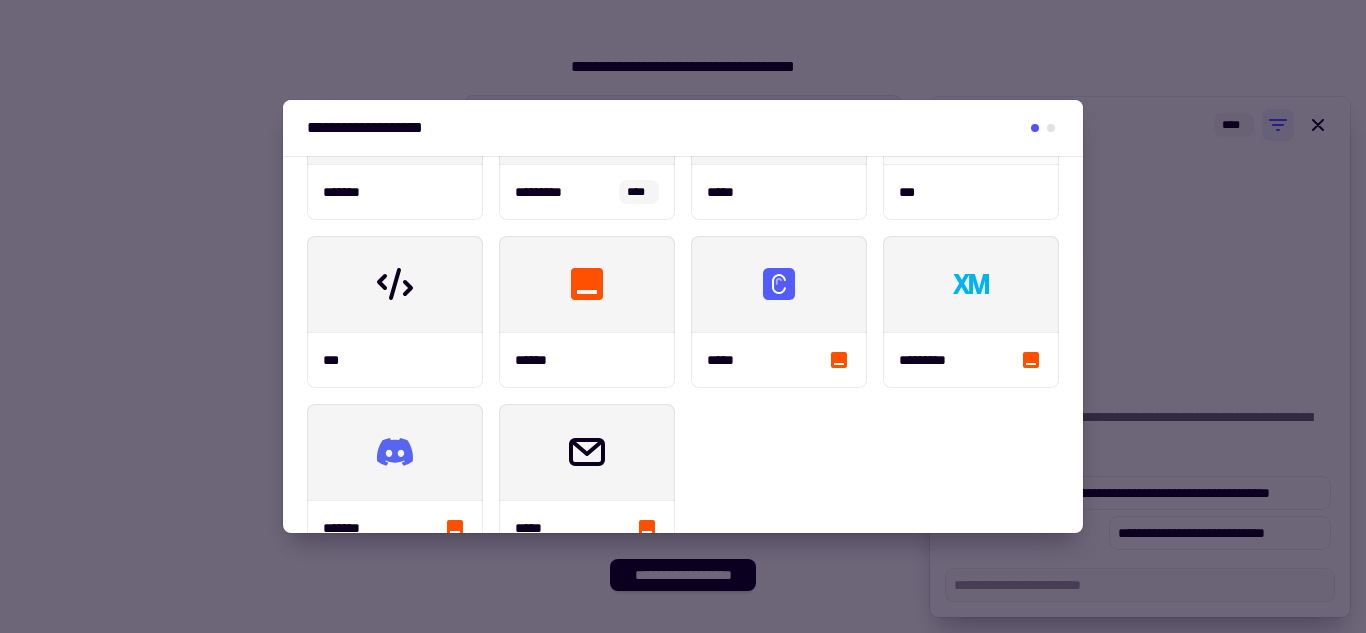 scroll, scrollTop: 462, scrollLeft: 0, axis: vertical 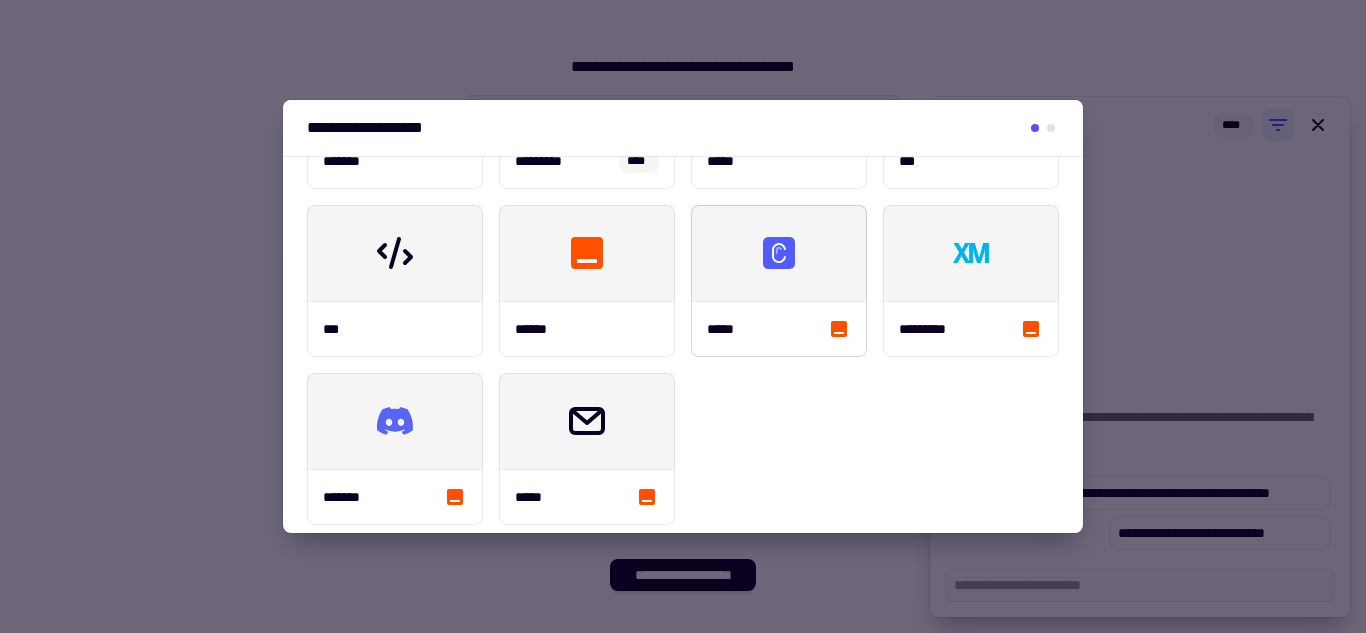 click on "*****" at bounding box center (779, 329) 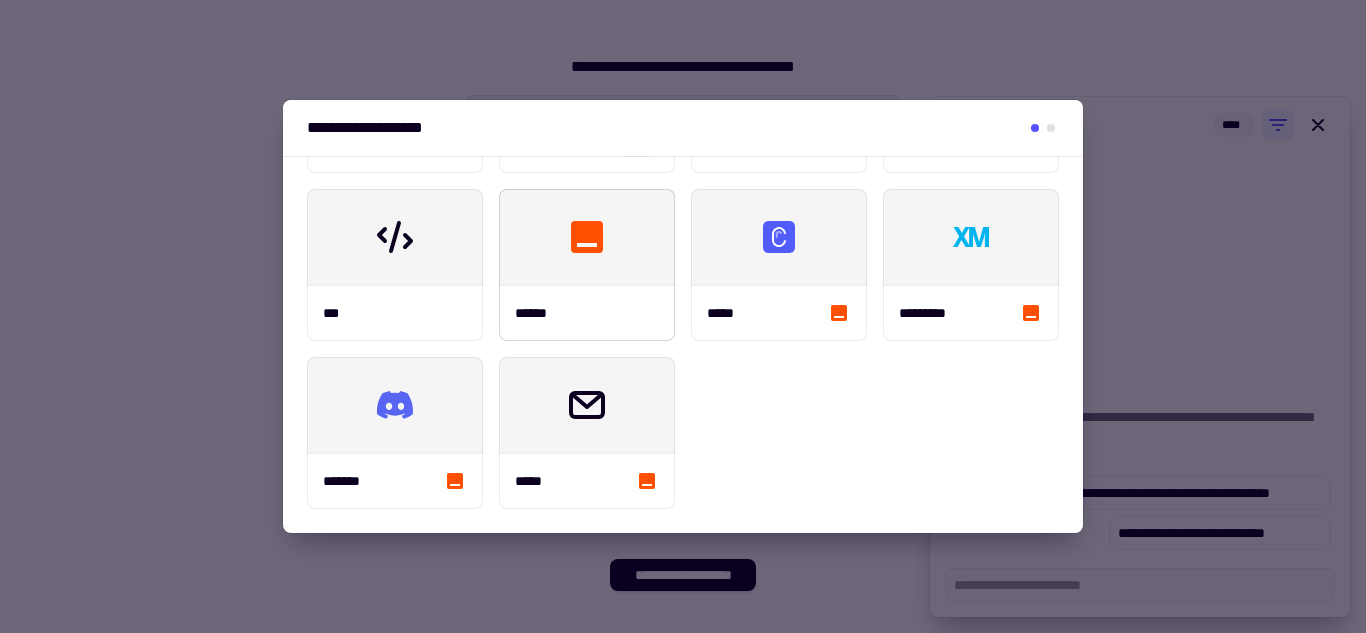 scroll, scrollTop: 0, scrollLeft: 0, axis: both 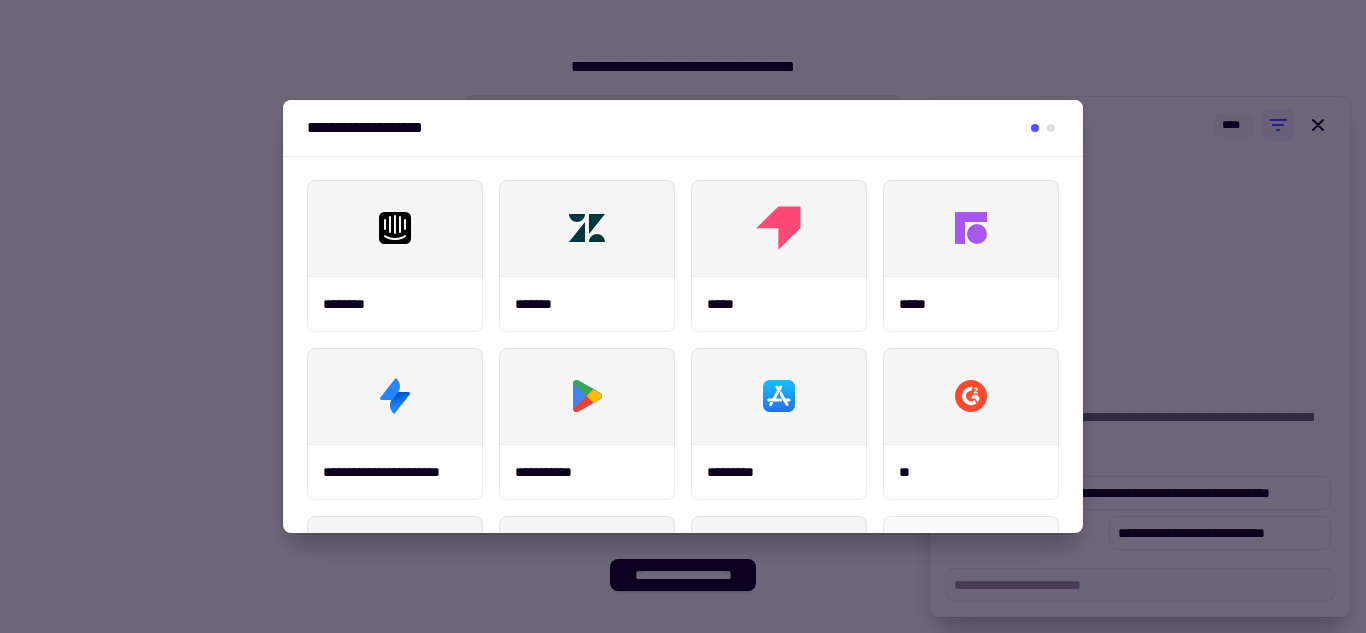 click at bounding box center [1051, 128] 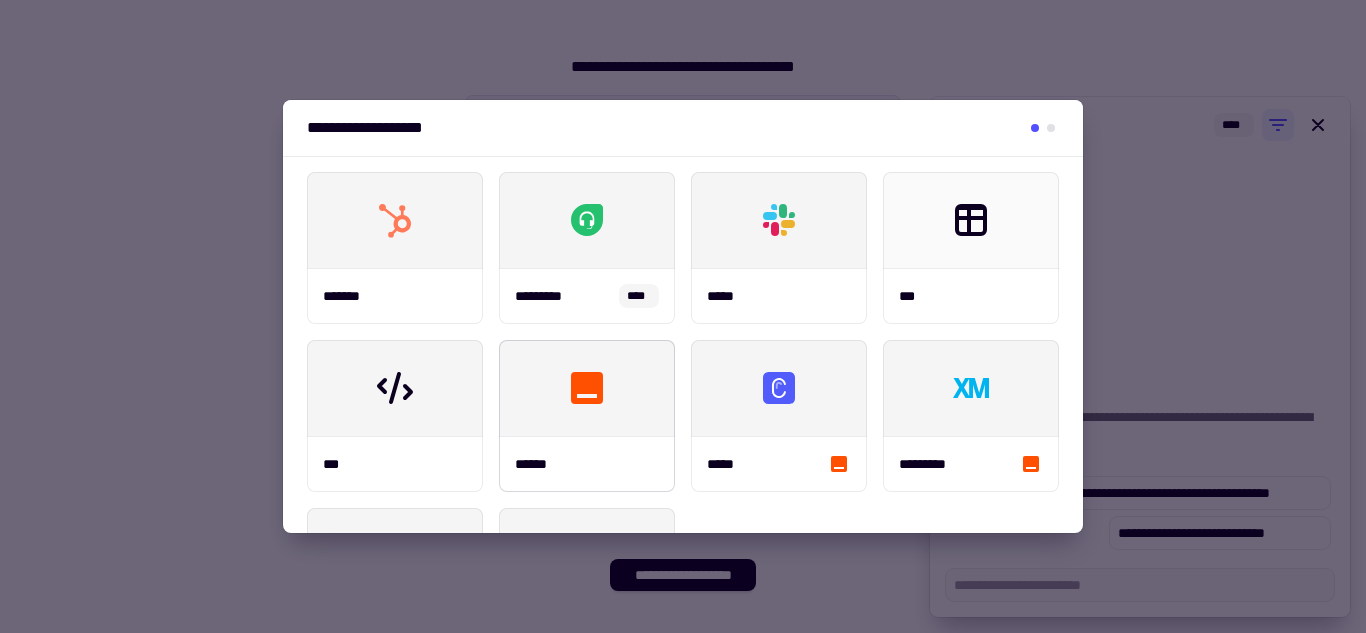 scroll, scrollTop: 341, scrollLeft: 0, axis: vertical 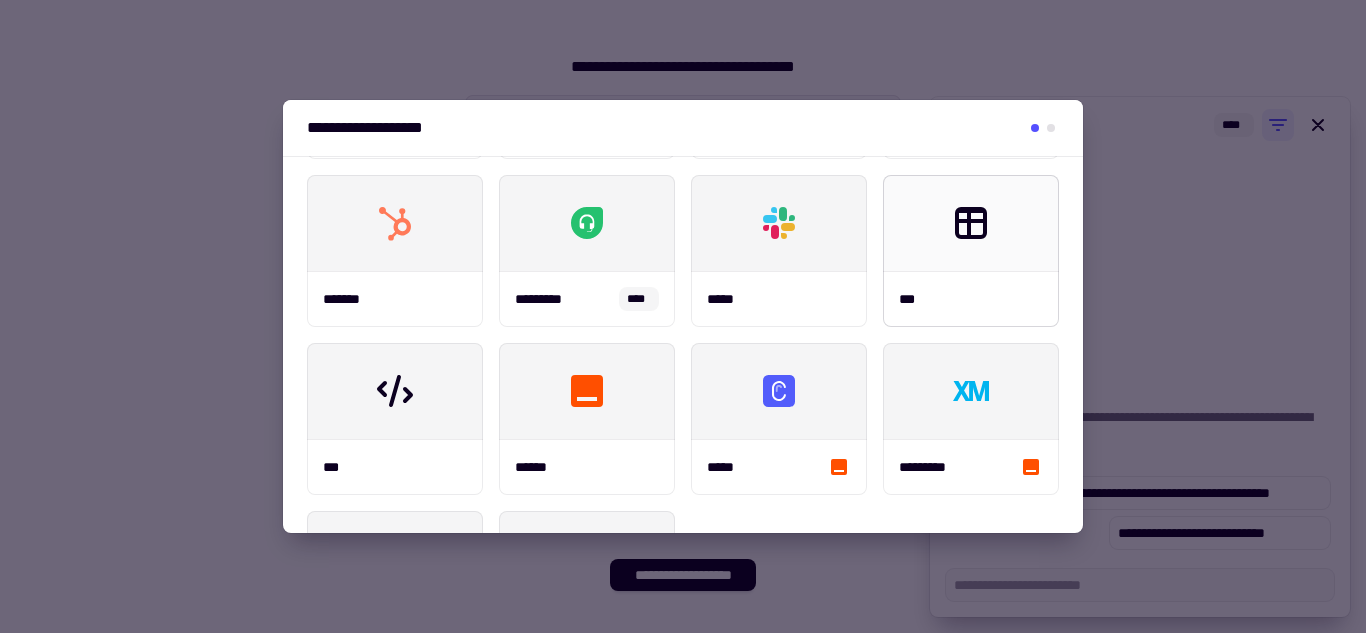 click at bounding box center (971, 223) 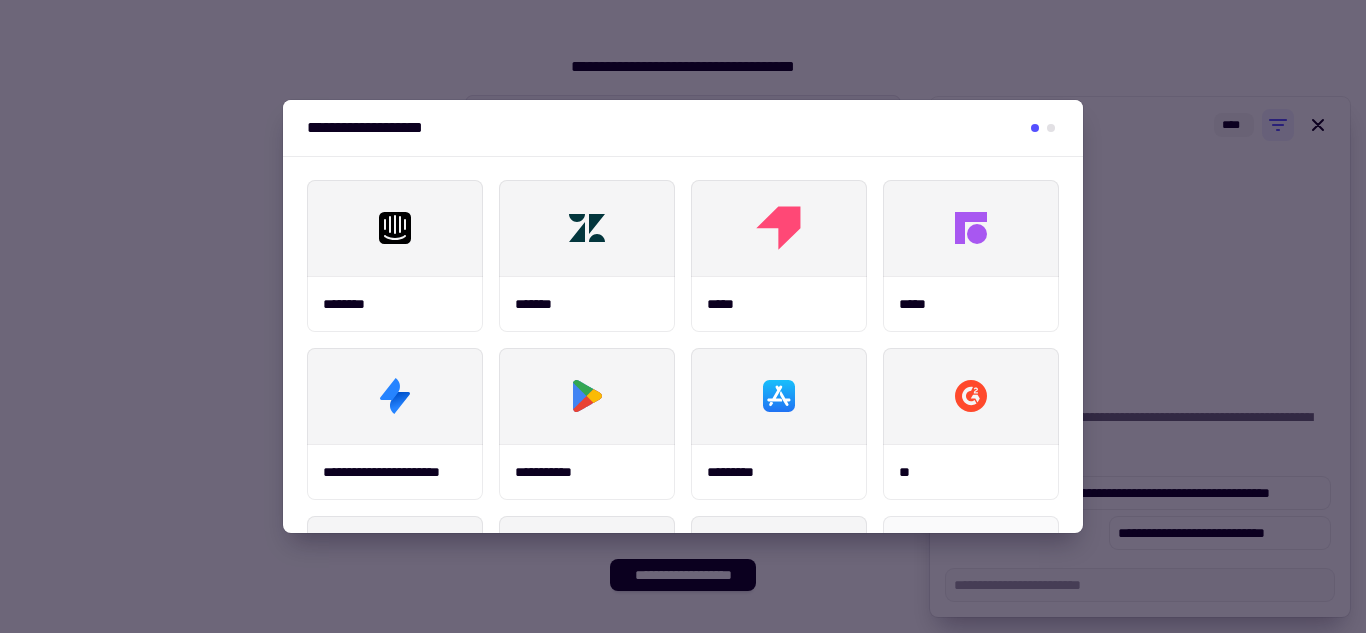 scroll, scrollTop: 495, scrollLeft: 0, axis: vertical 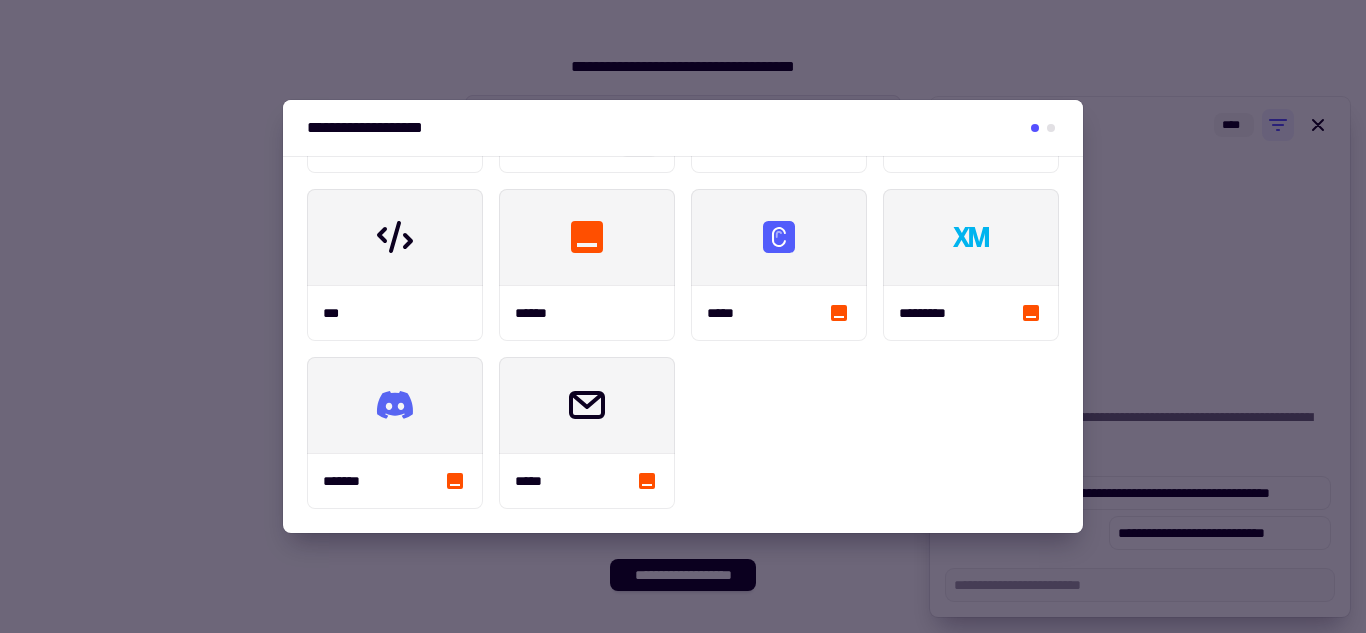 click at bounding box center [683, 316] 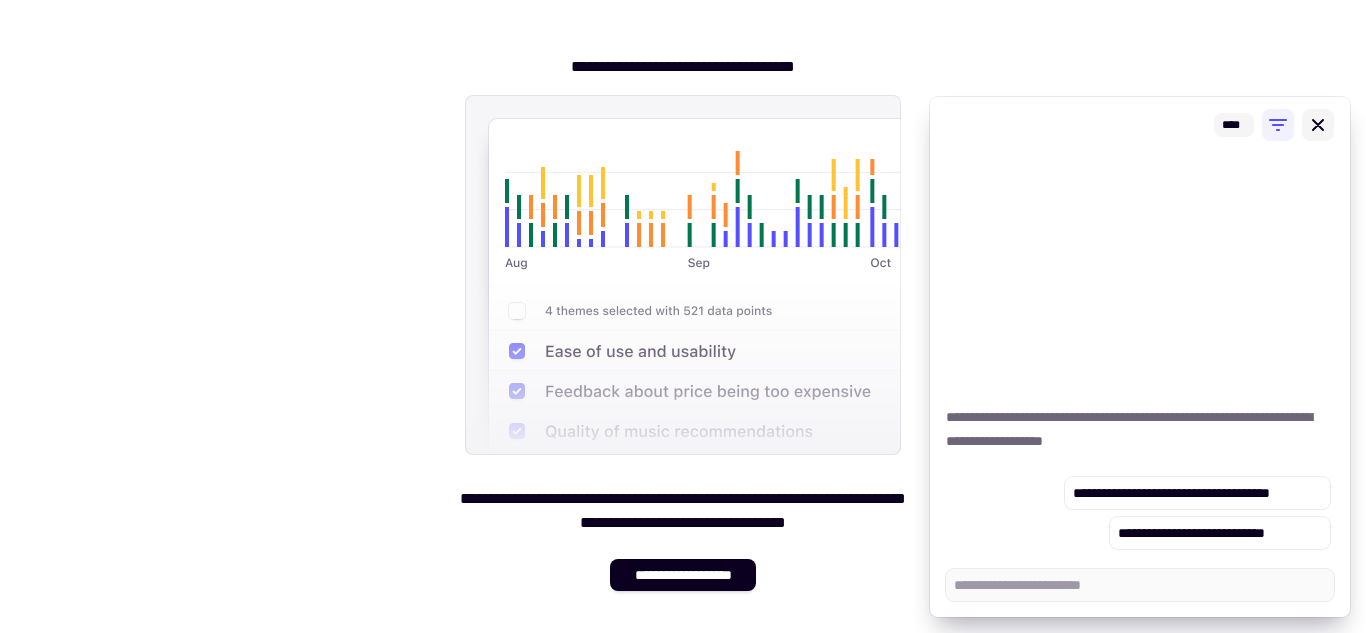 click 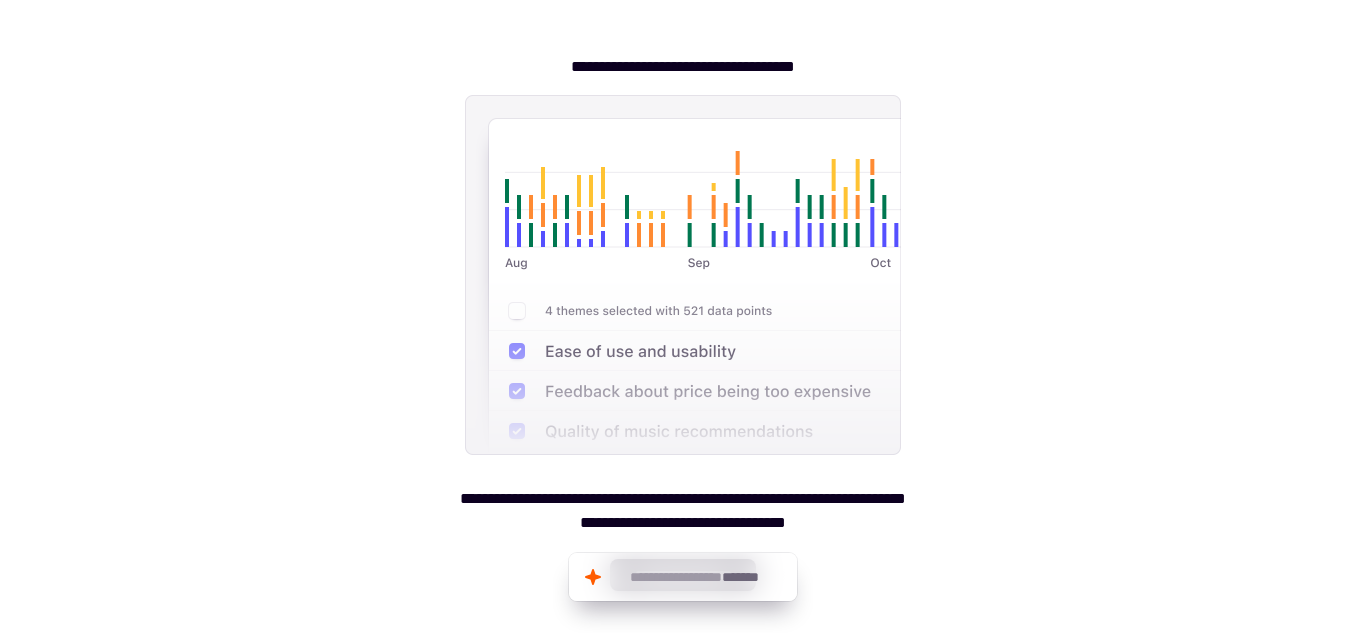 scroll, scrollTop: 0, scrollLeft: 0, axis: both 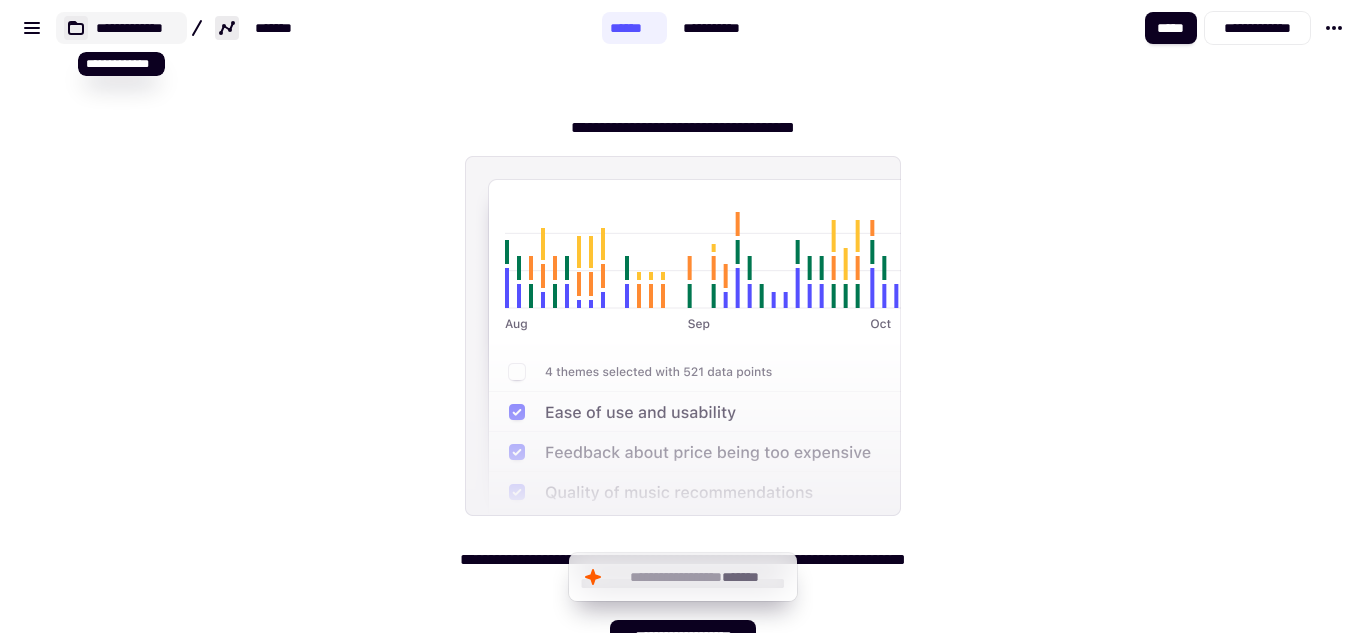 click on "**********" 